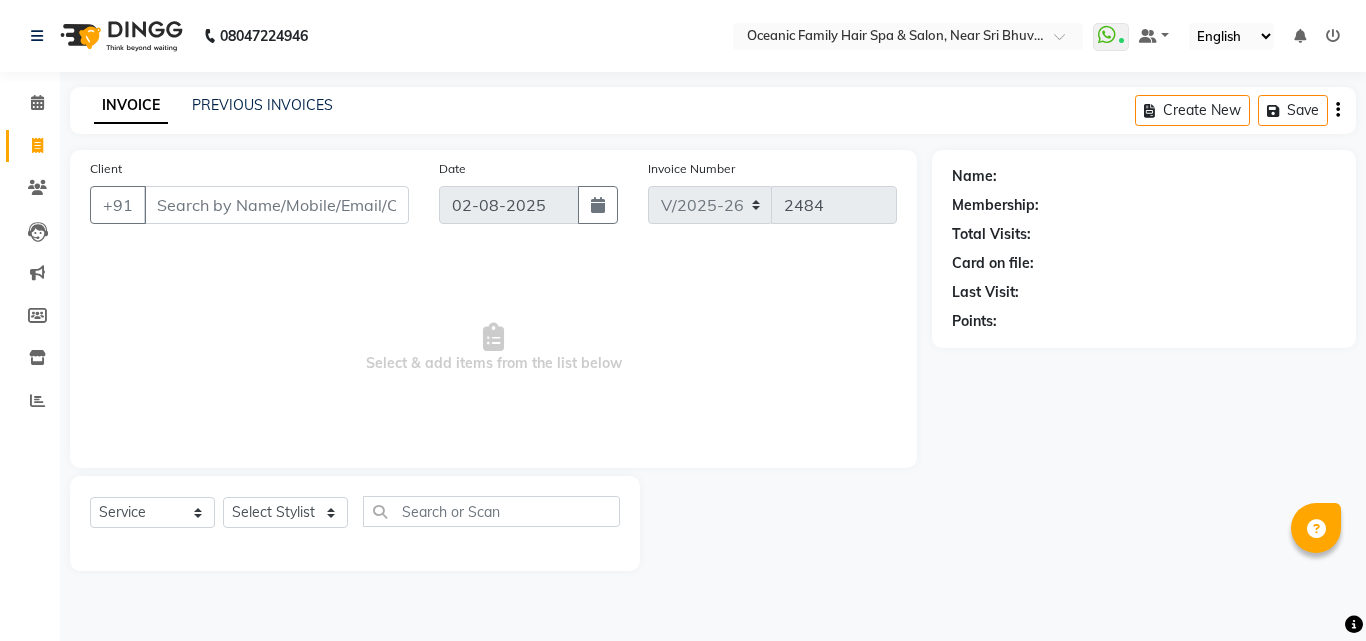 select on "4366" 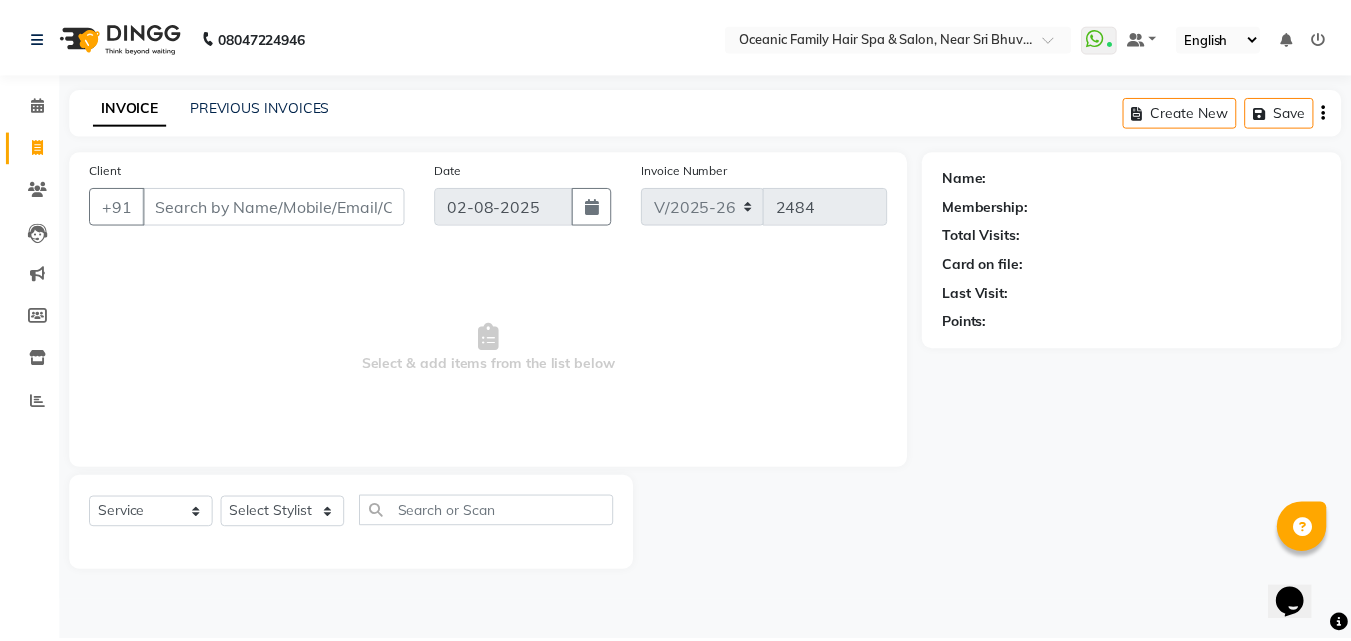 scroll, scrollTop: 0, scrollLeft: 0, axis: both 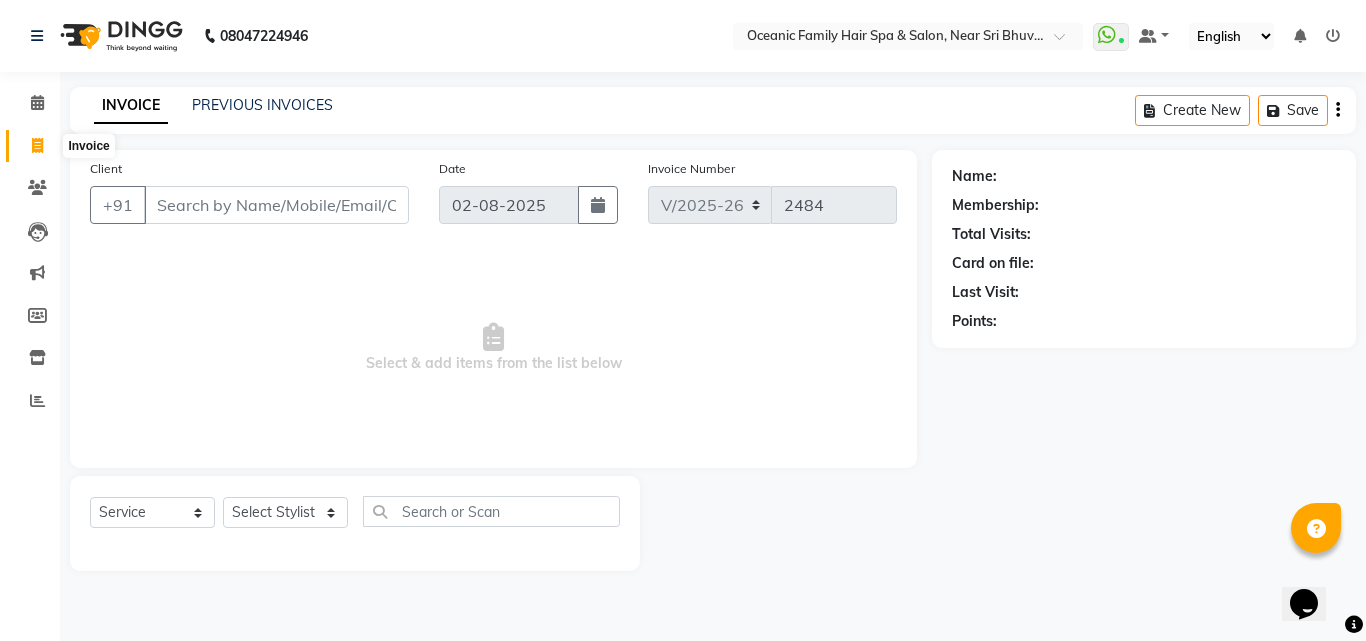 click 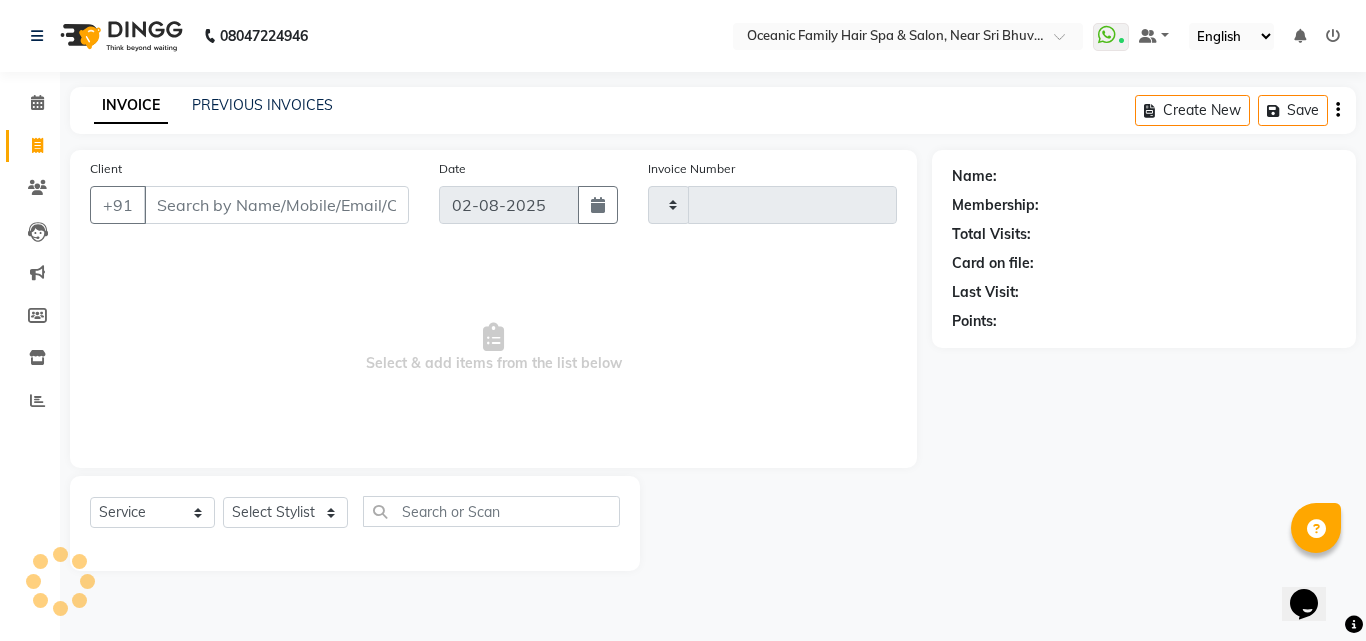 type on "2484" 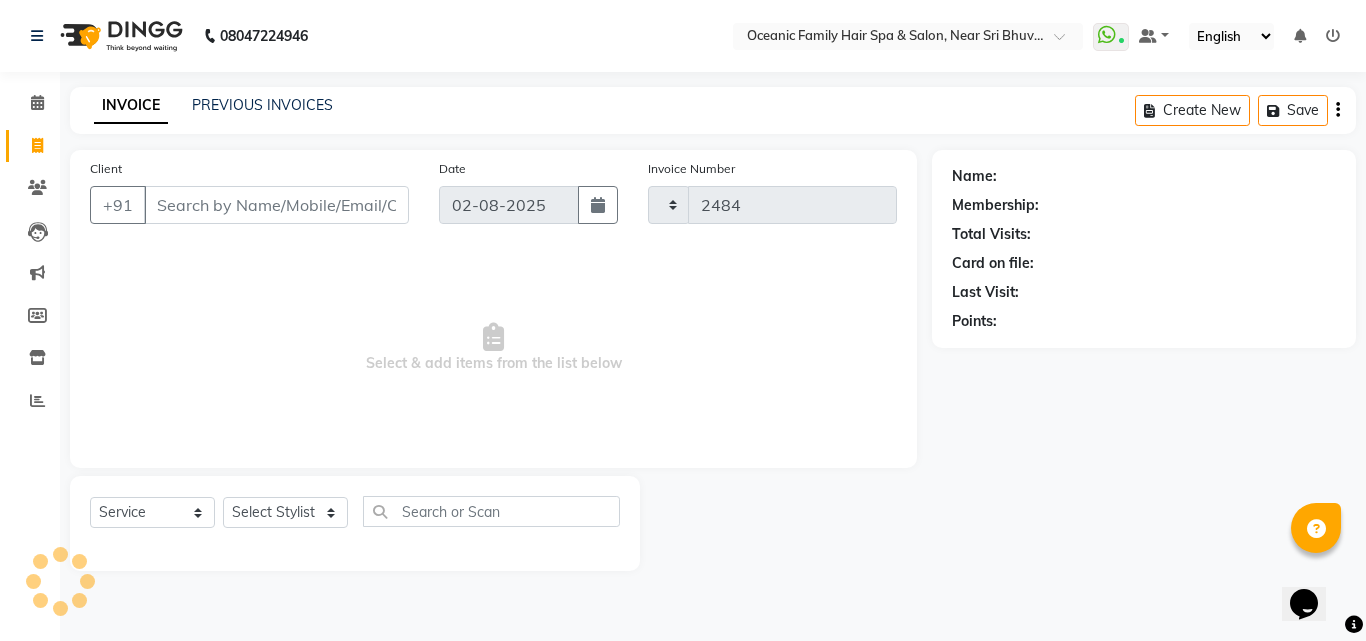 select on "4366" 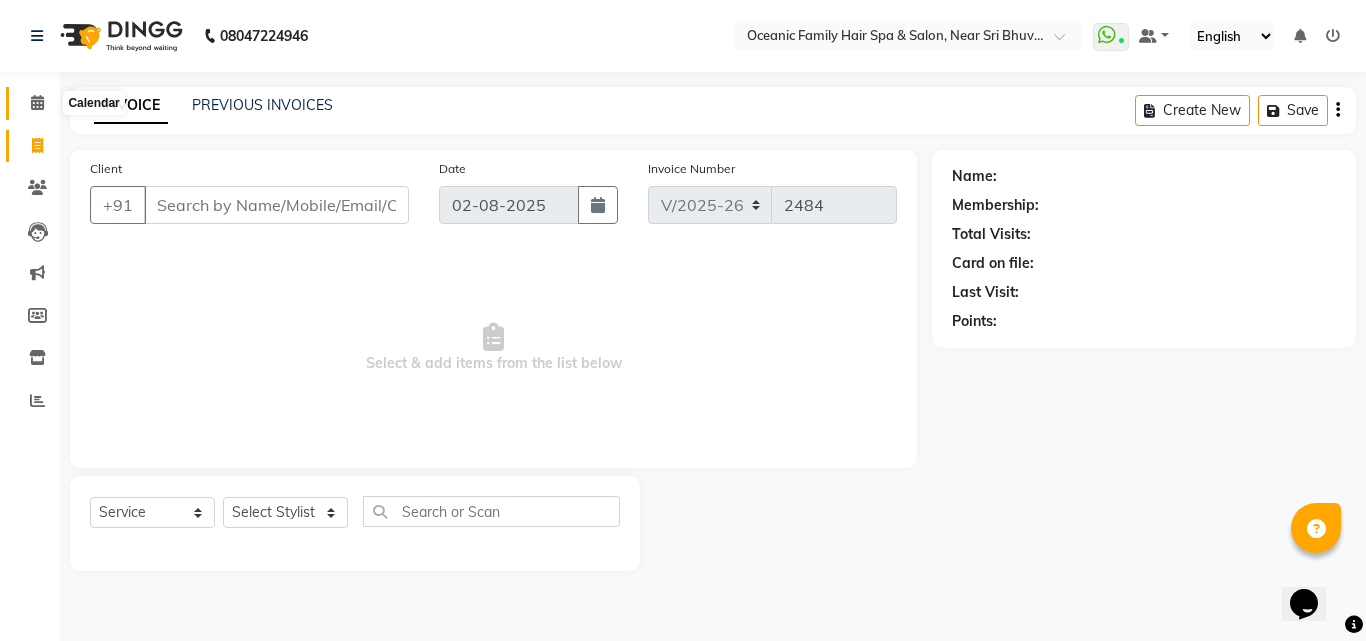 click 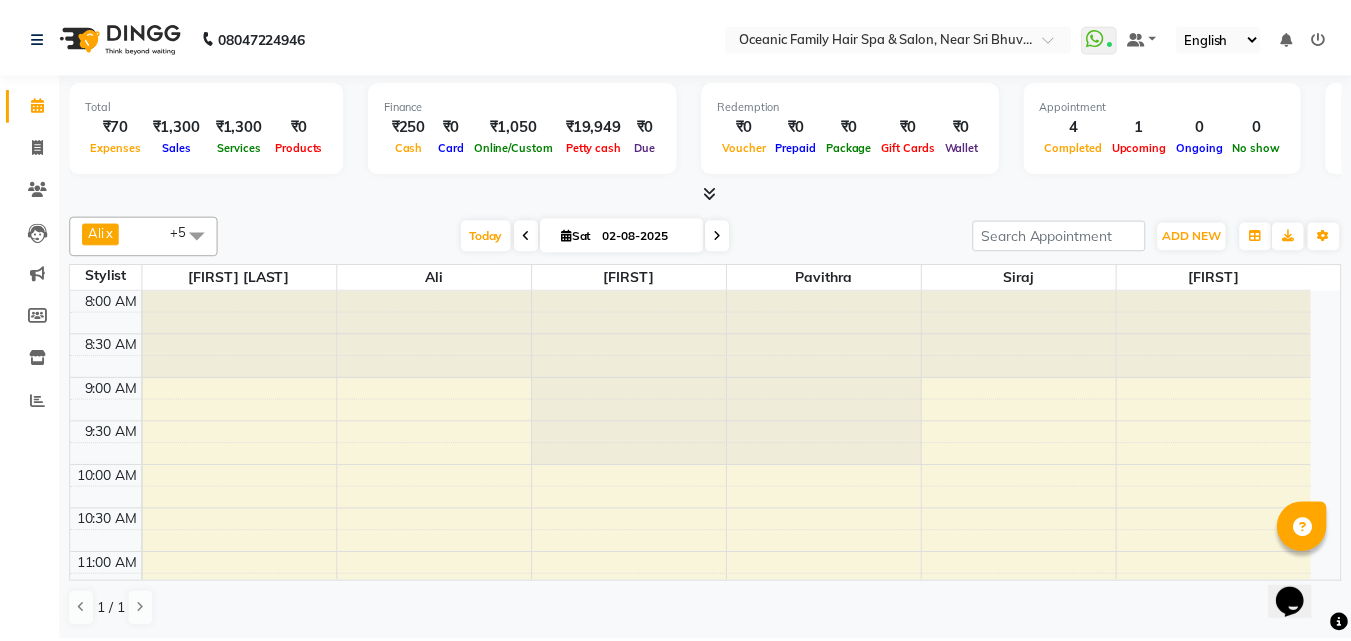 scroll, scrollTop: 0, scrollLeft: 0, axis: both 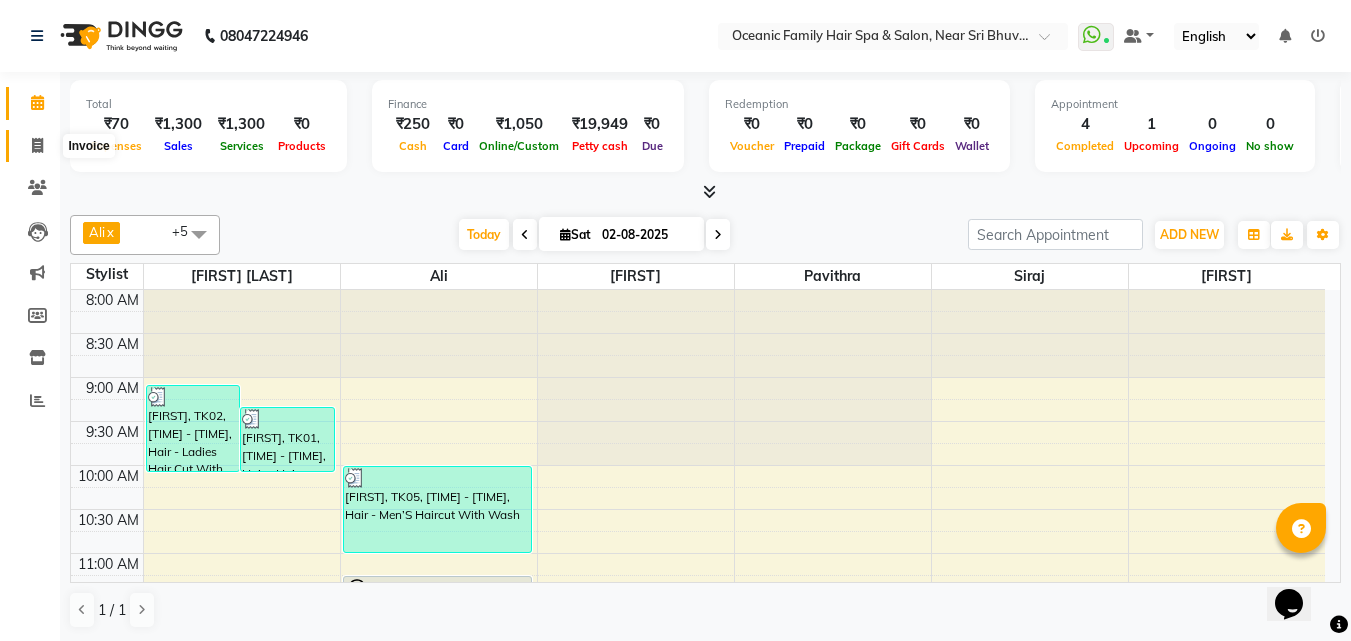 click 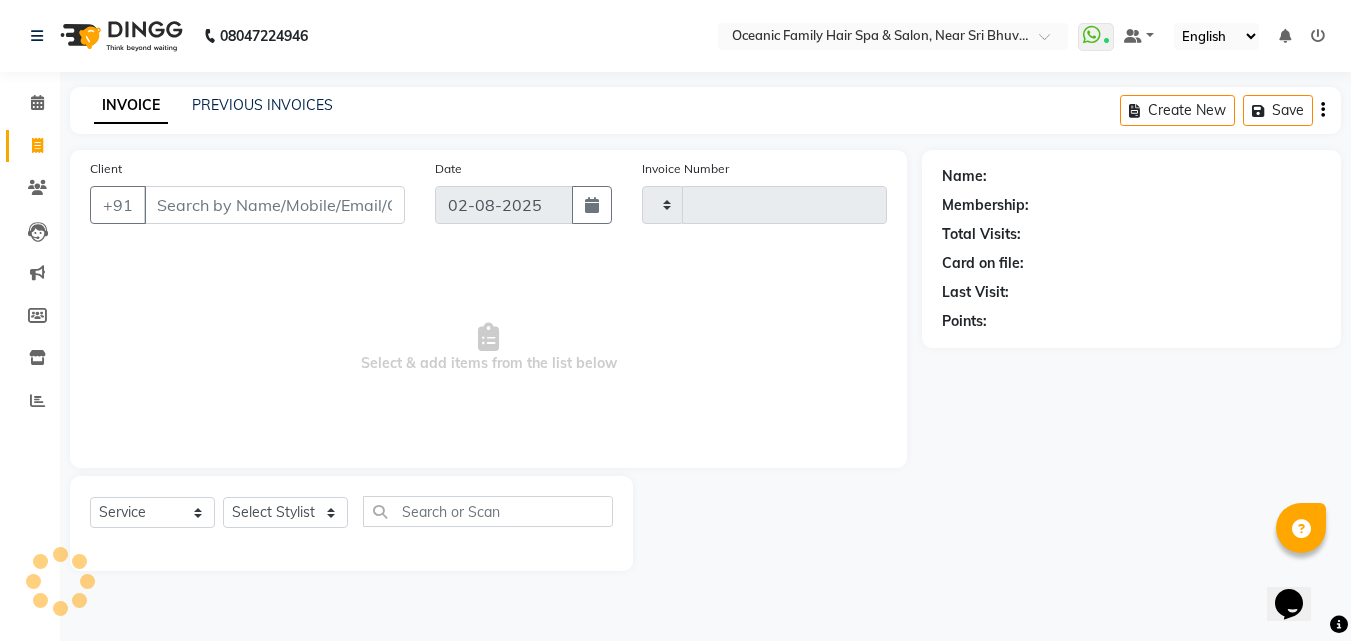 type on "2484" 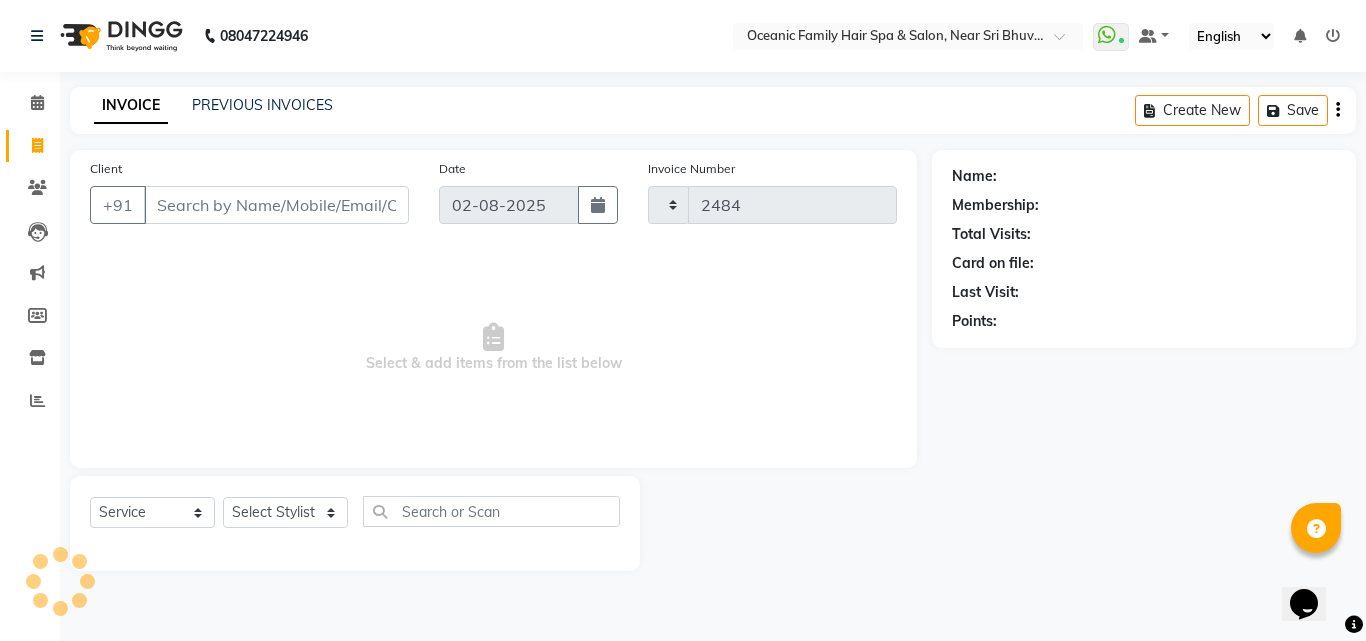 select on "4366" 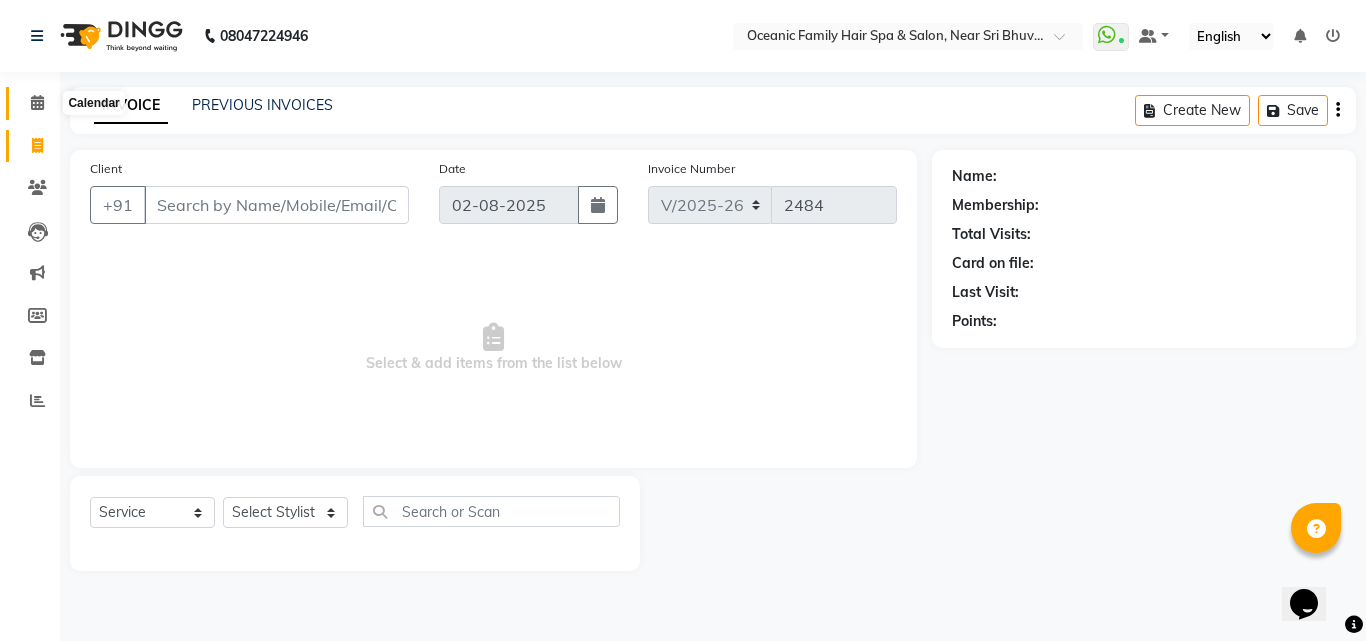 click 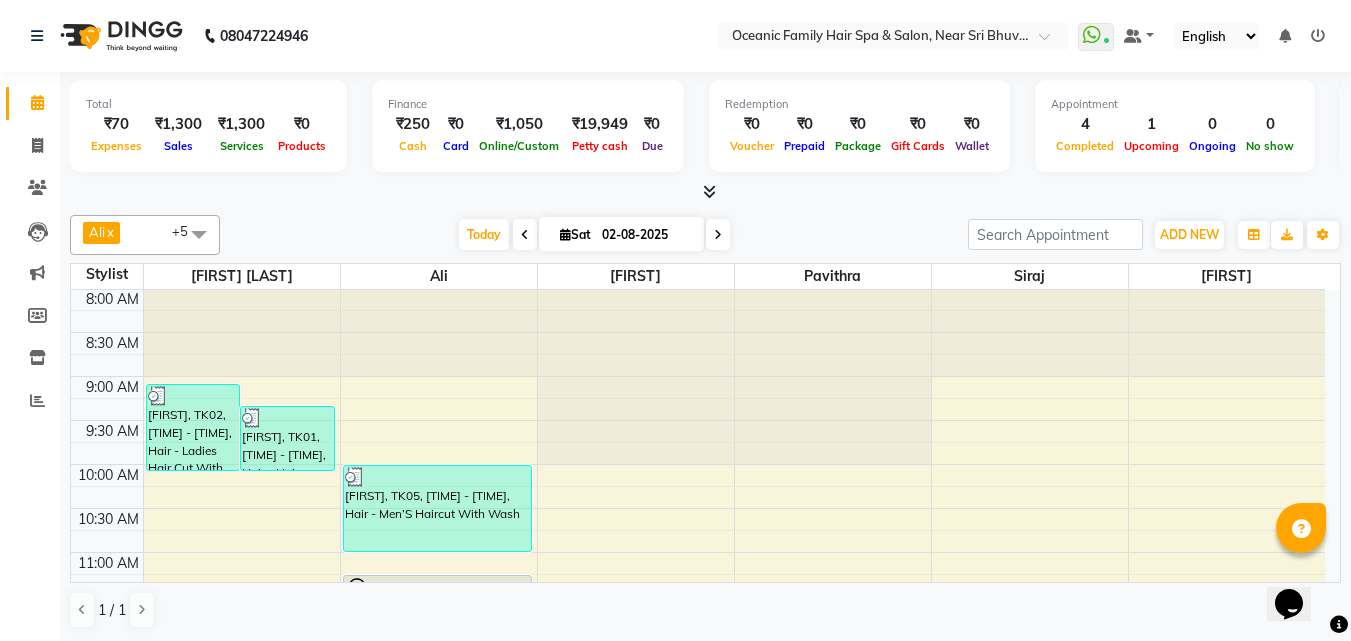 scroll, scrollTop: 0, scrollLeft: 0, axis: both 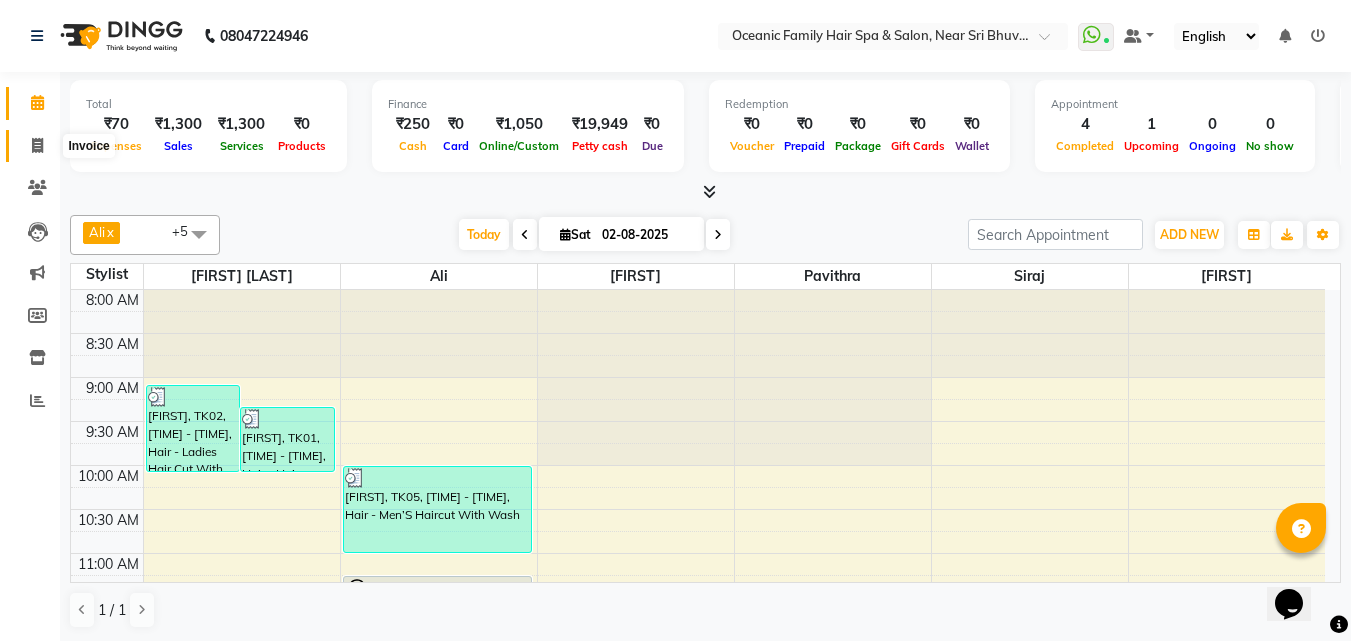 click 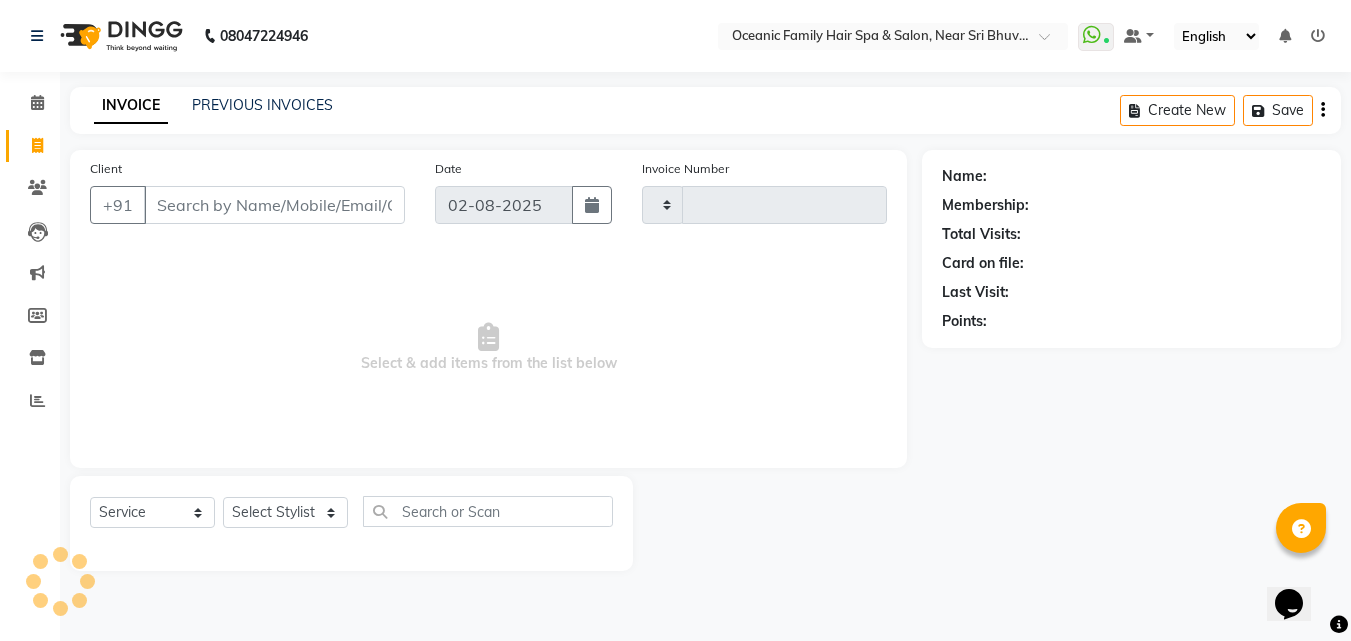 type on "2484" 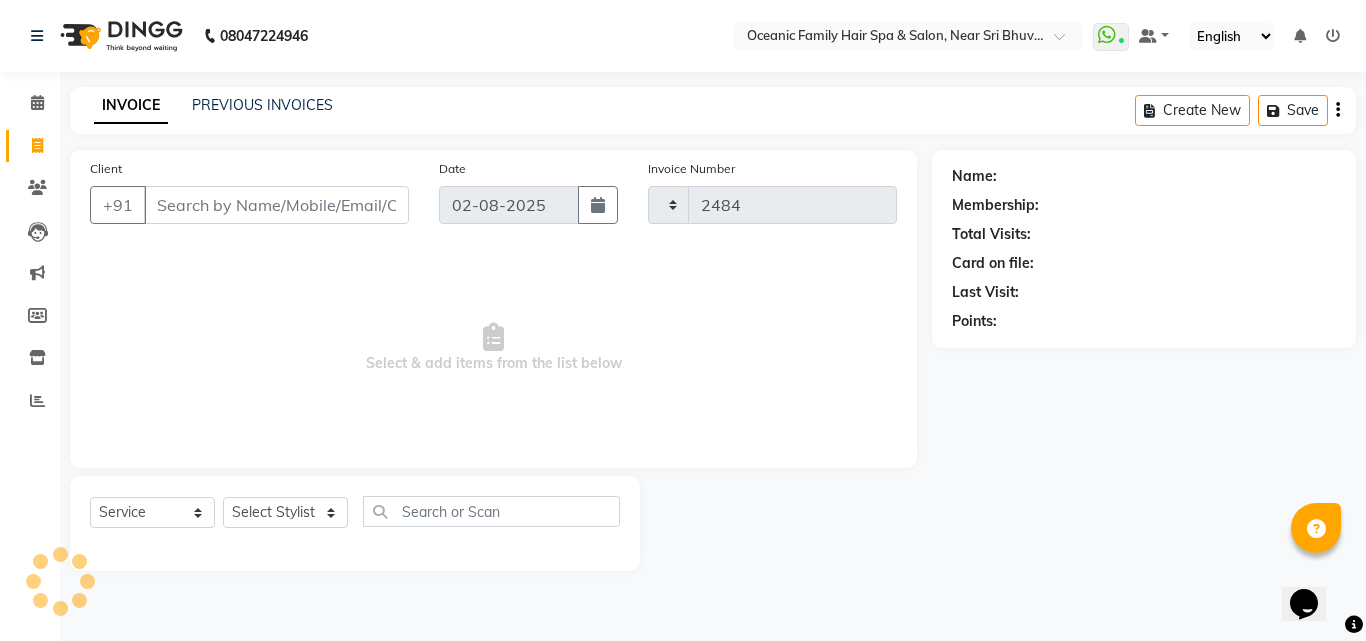 select on "4366" 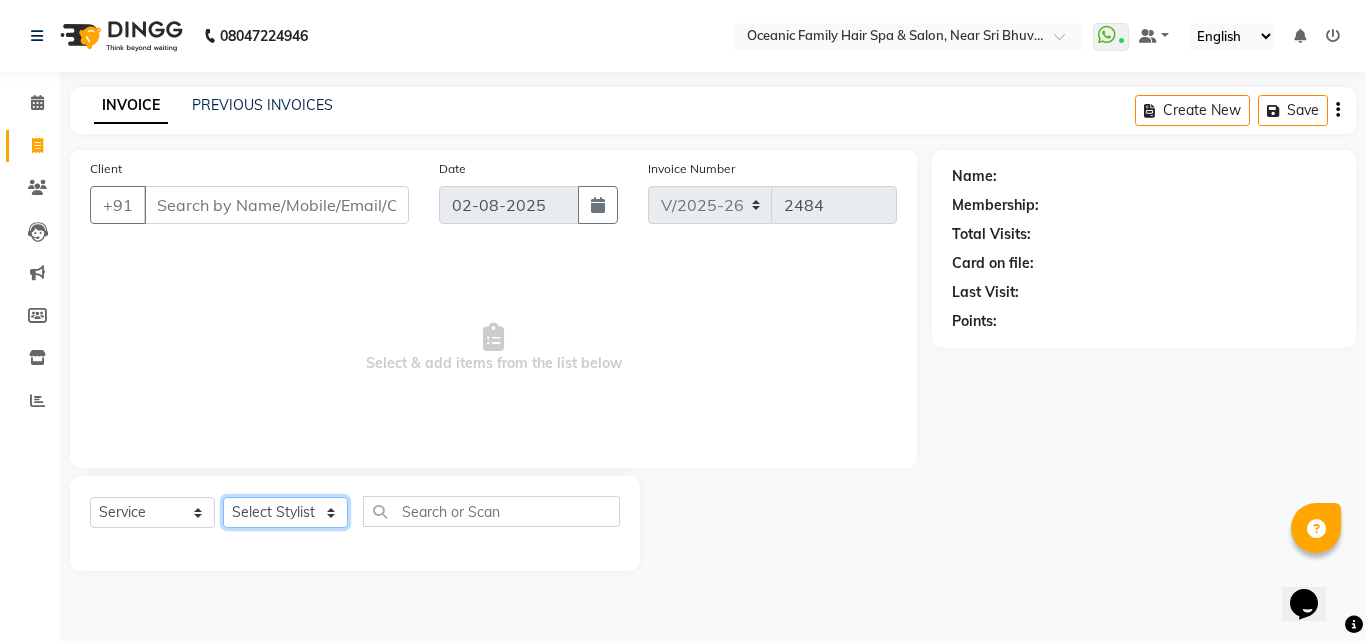 click on "Select Stylist [FIRST] [LAST] [FIRST] [LAST] [FIRST] [FIRST] [FIRST] [FIRST] [FIRST]" 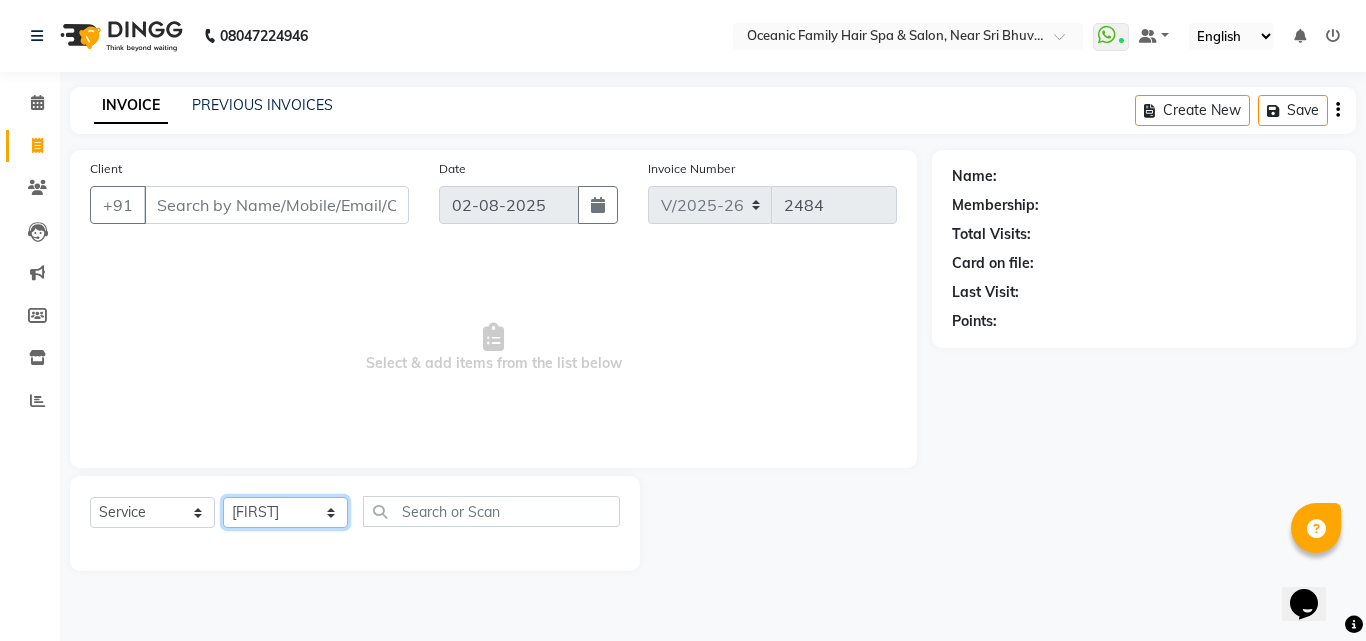 click on "Select Stylist [FIRST] [LAST] [FIRST] [LAST] [FIRST] [FIRST] [FIRST] [FIRST] [FIRST]" 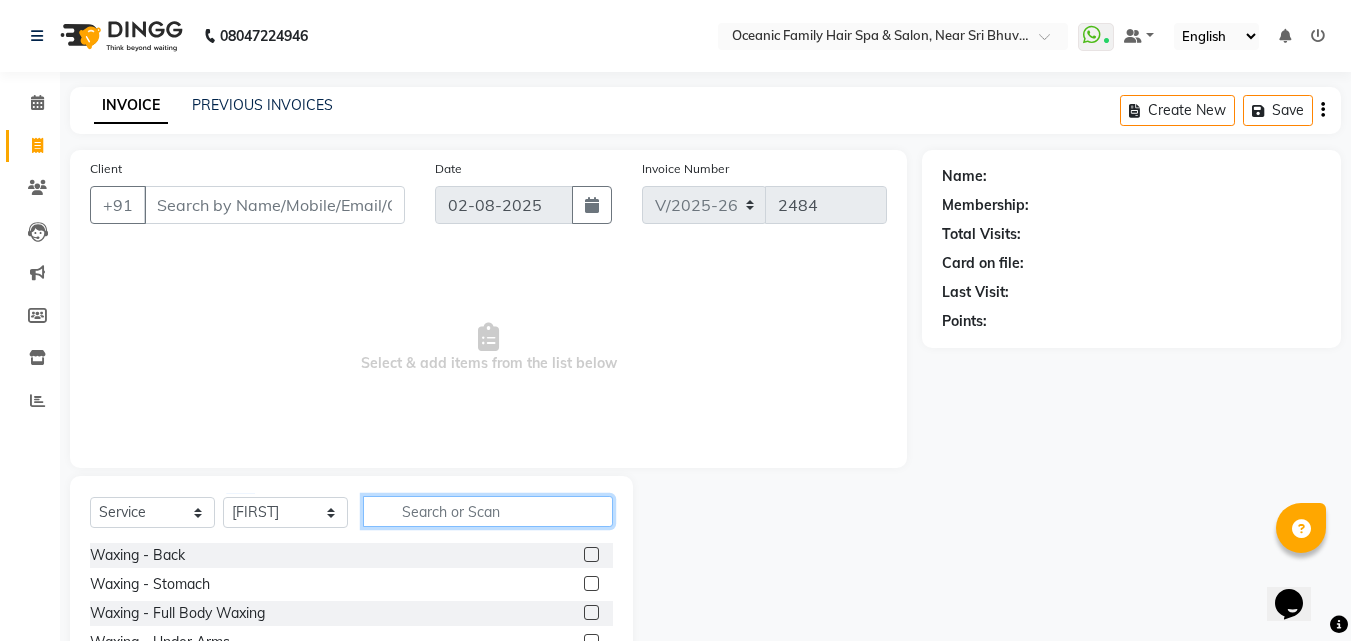 click 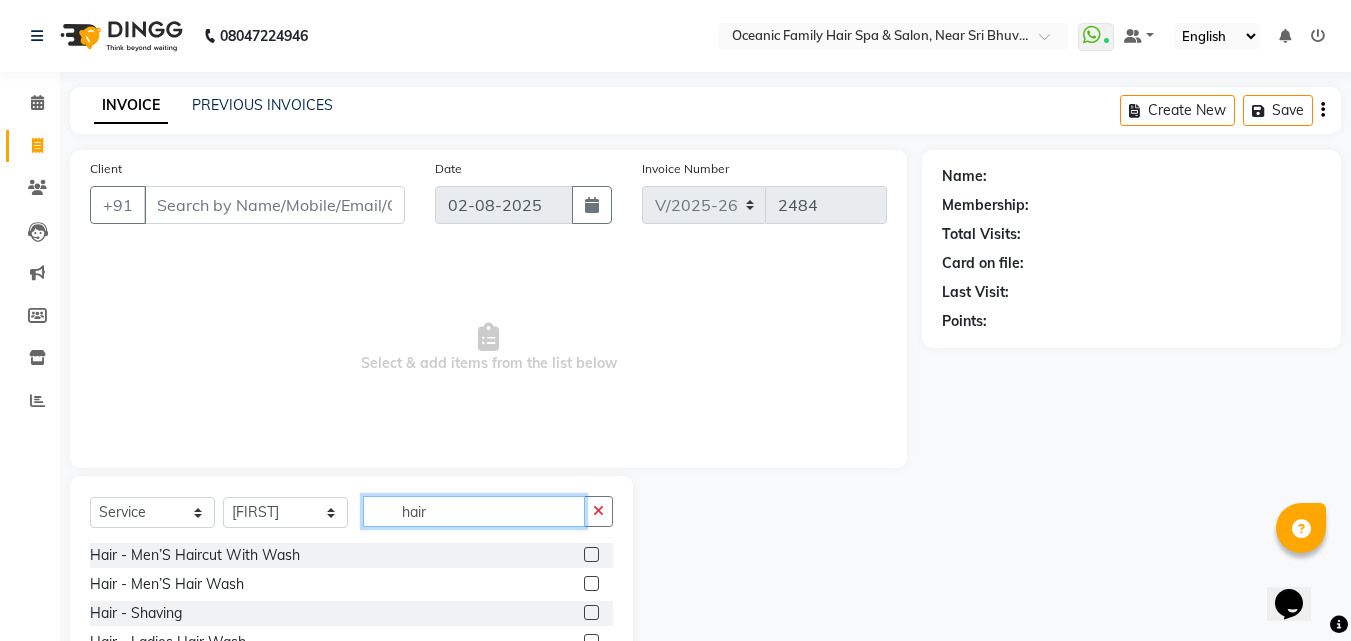 type on "hair" 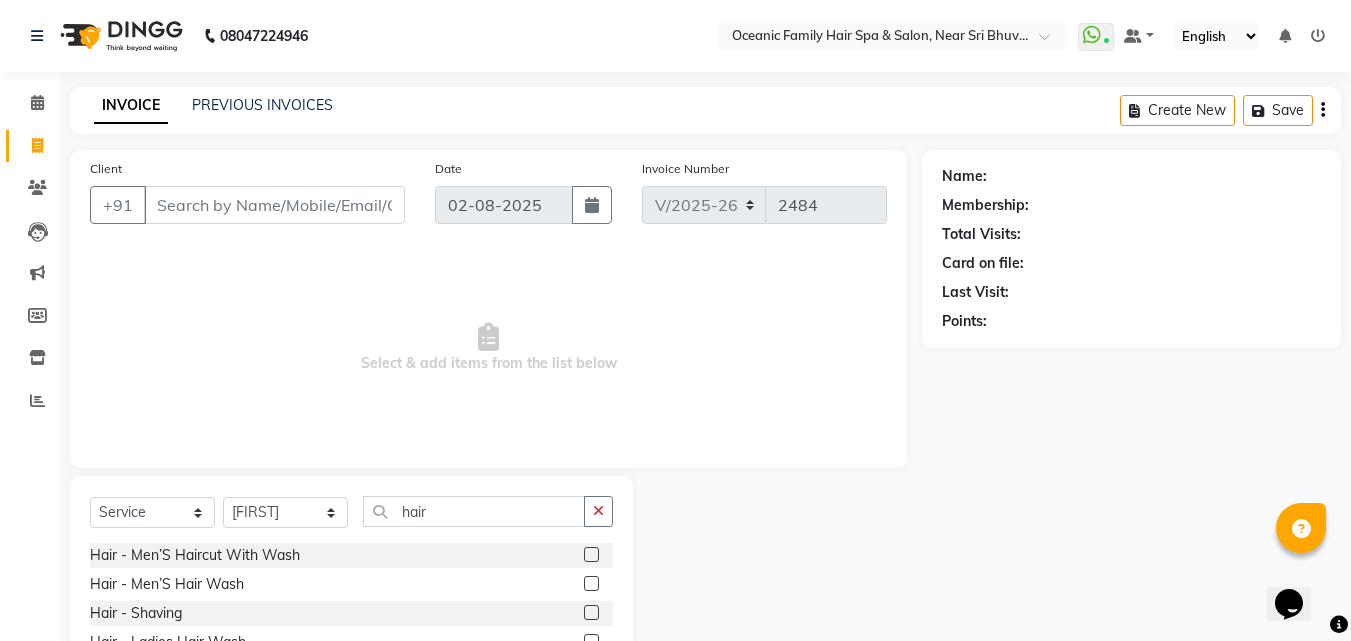 click 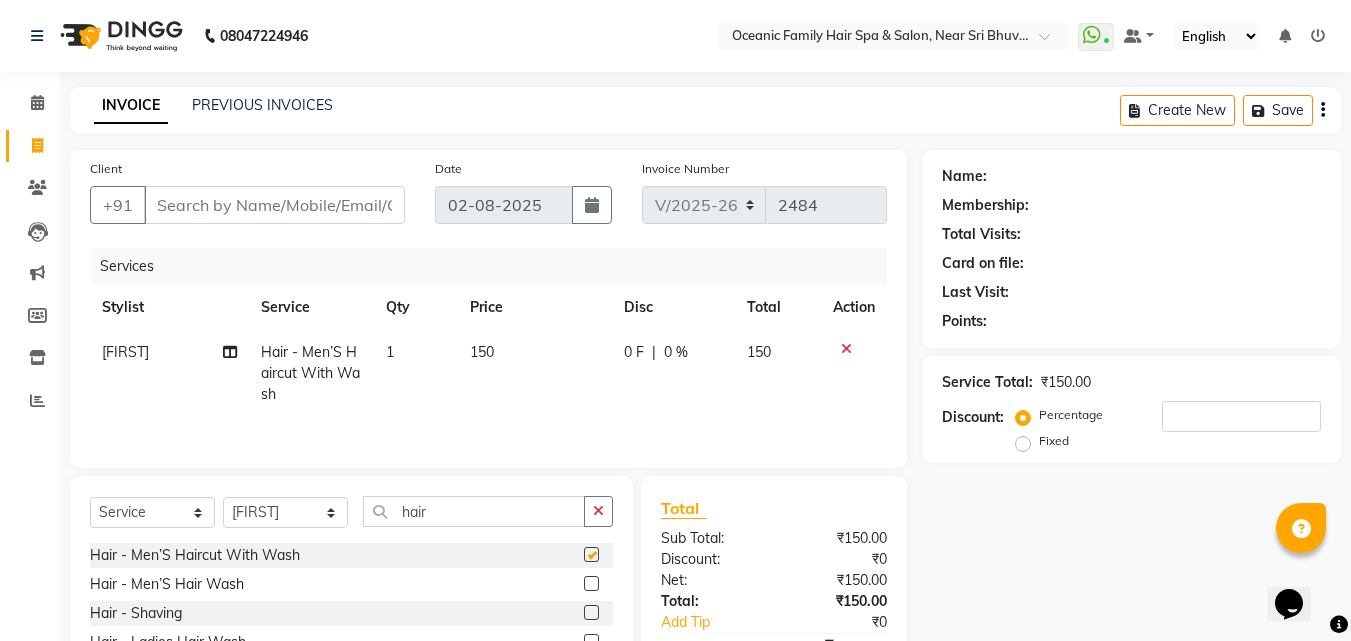 checkbox on "false" 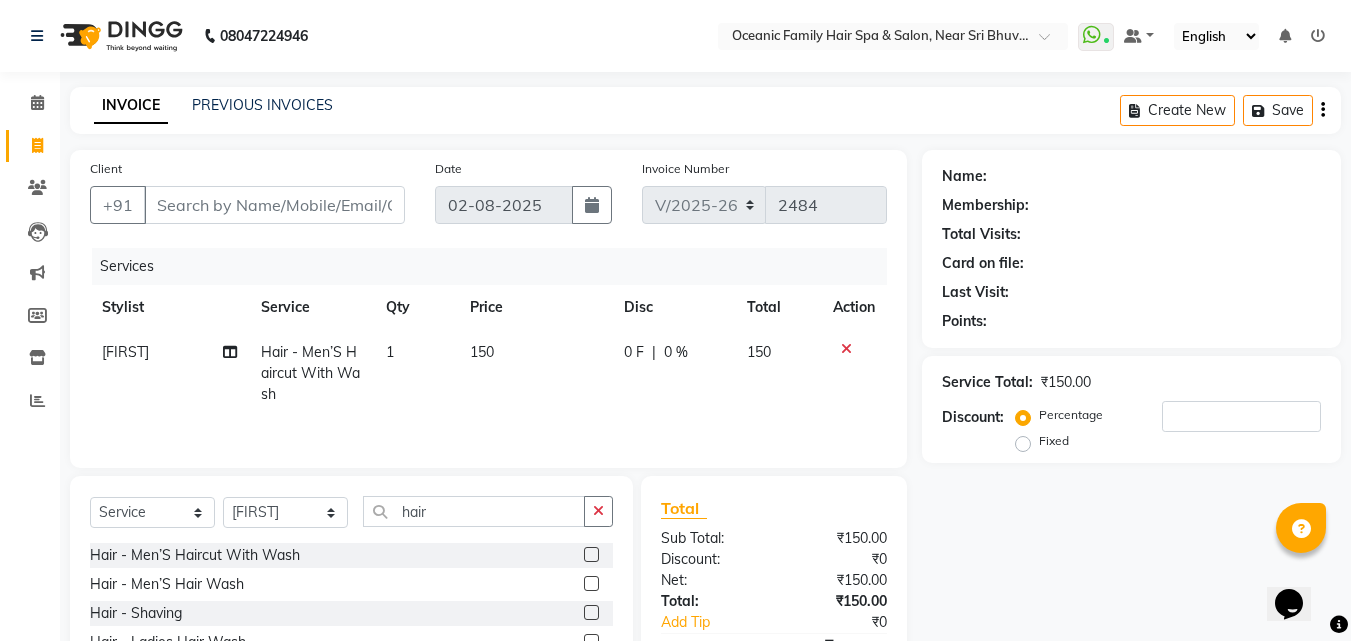 click 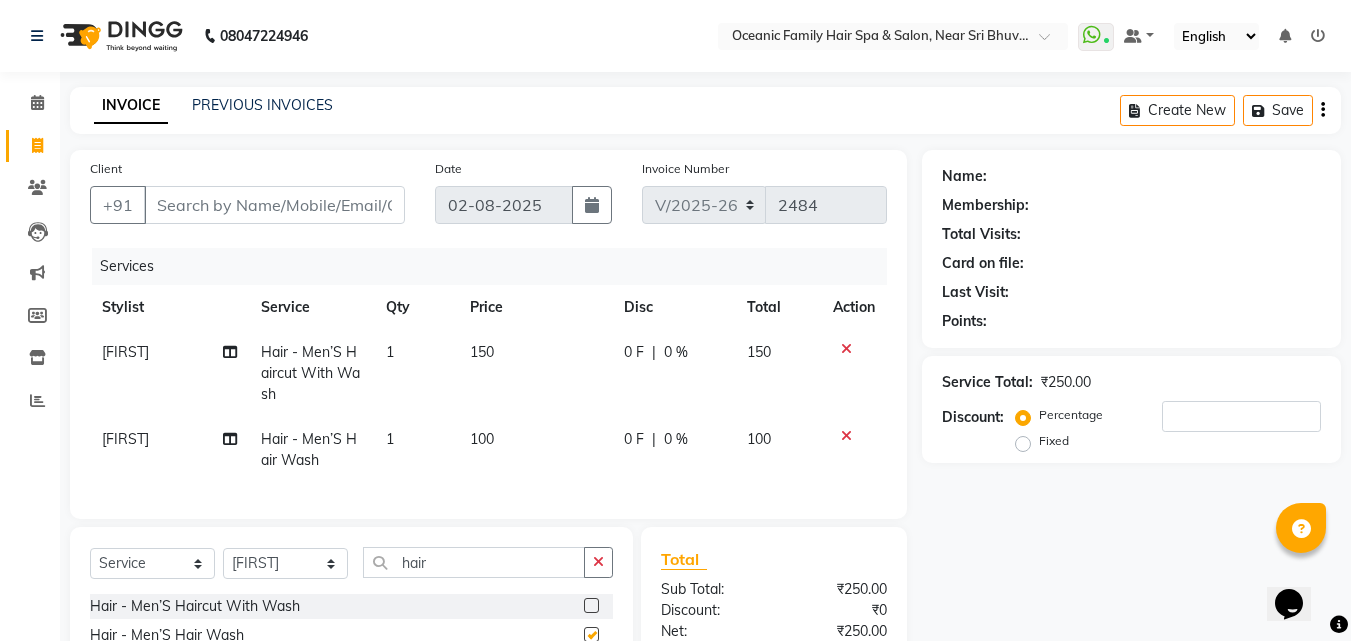 checkbox on "false" 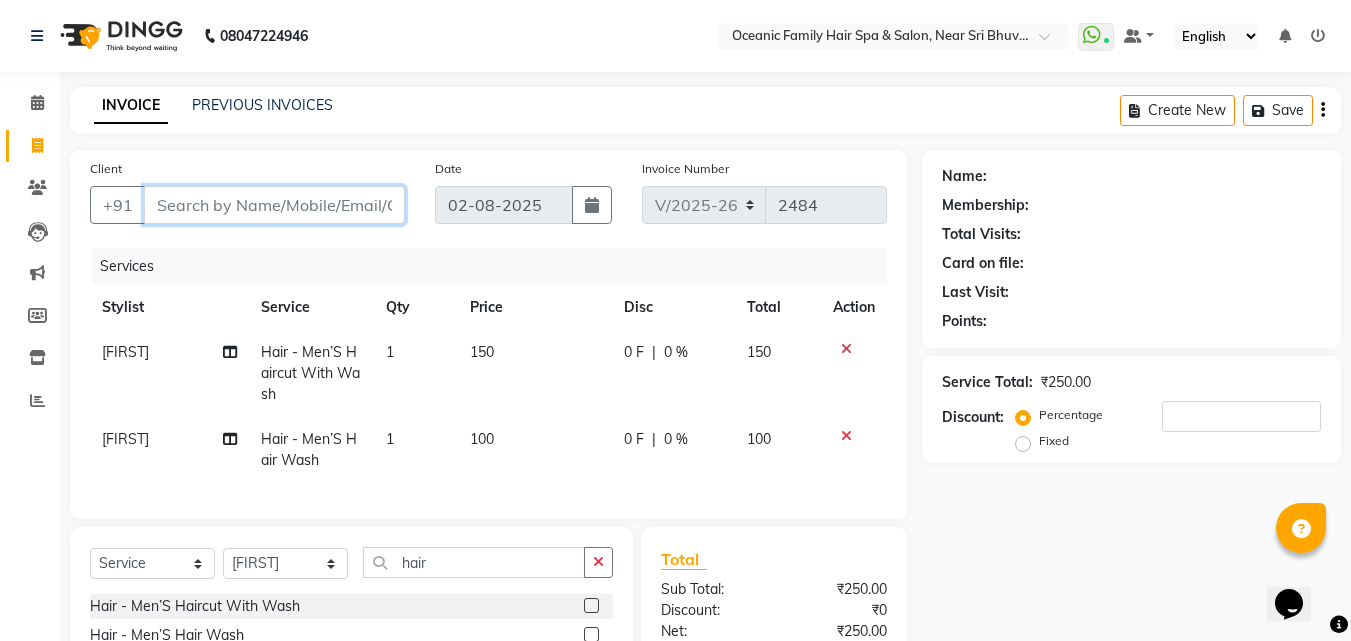 click on "Client" at bounding box center [274, 205] 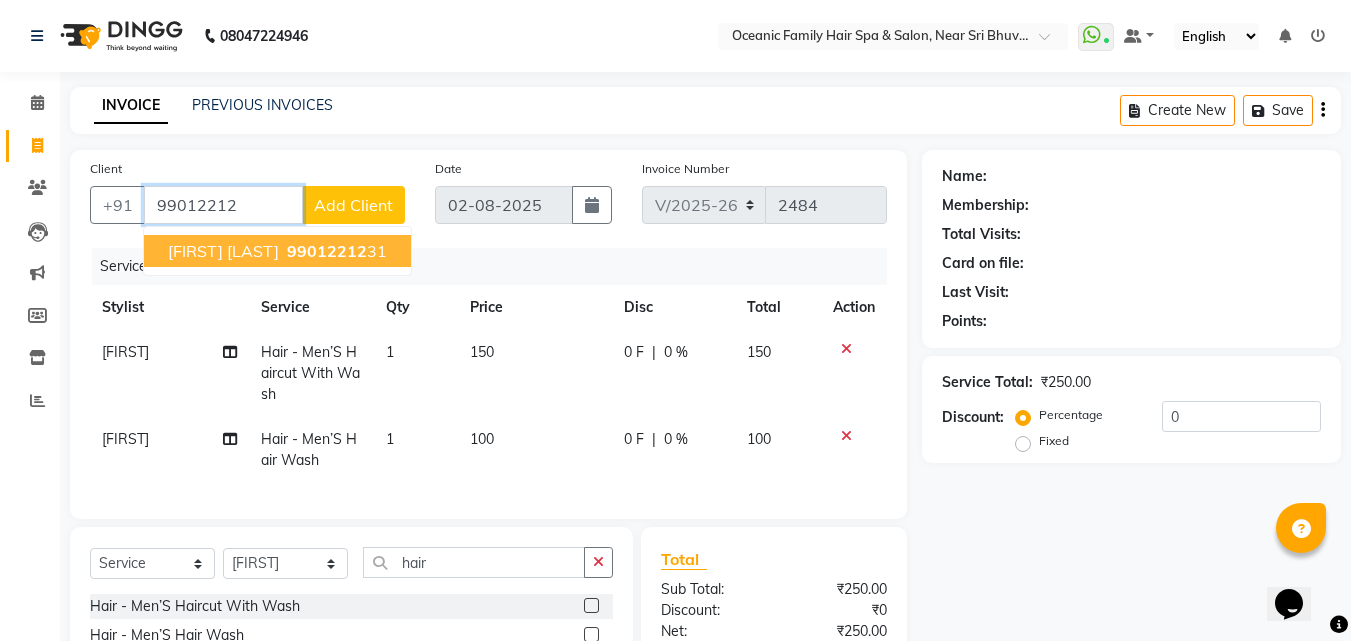 click on "99012212" at bounding box center [327, 251] 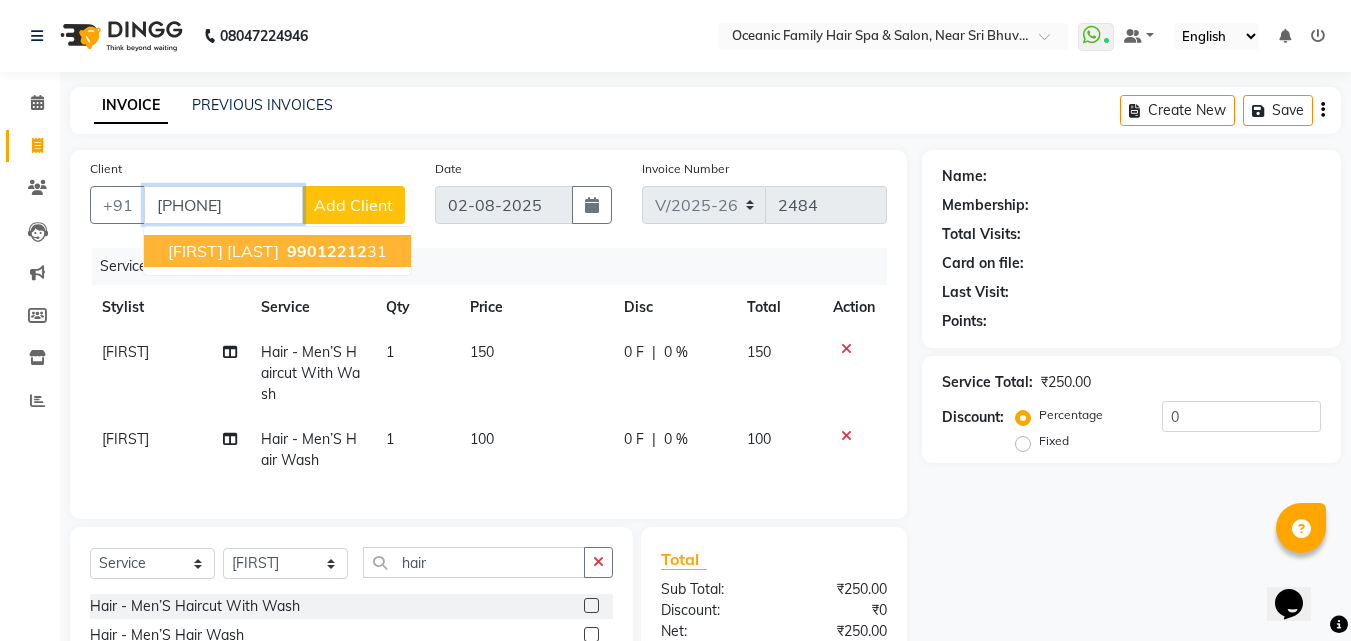 type on "[PHONE]" 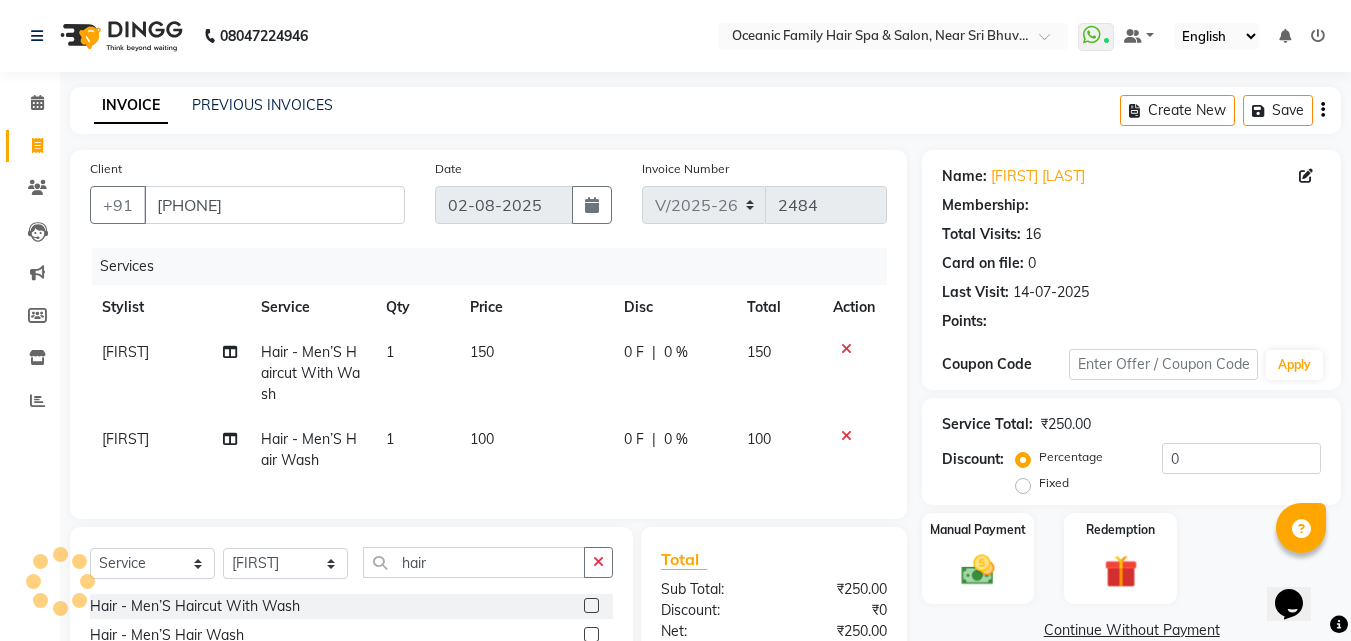 select on "1: Object" 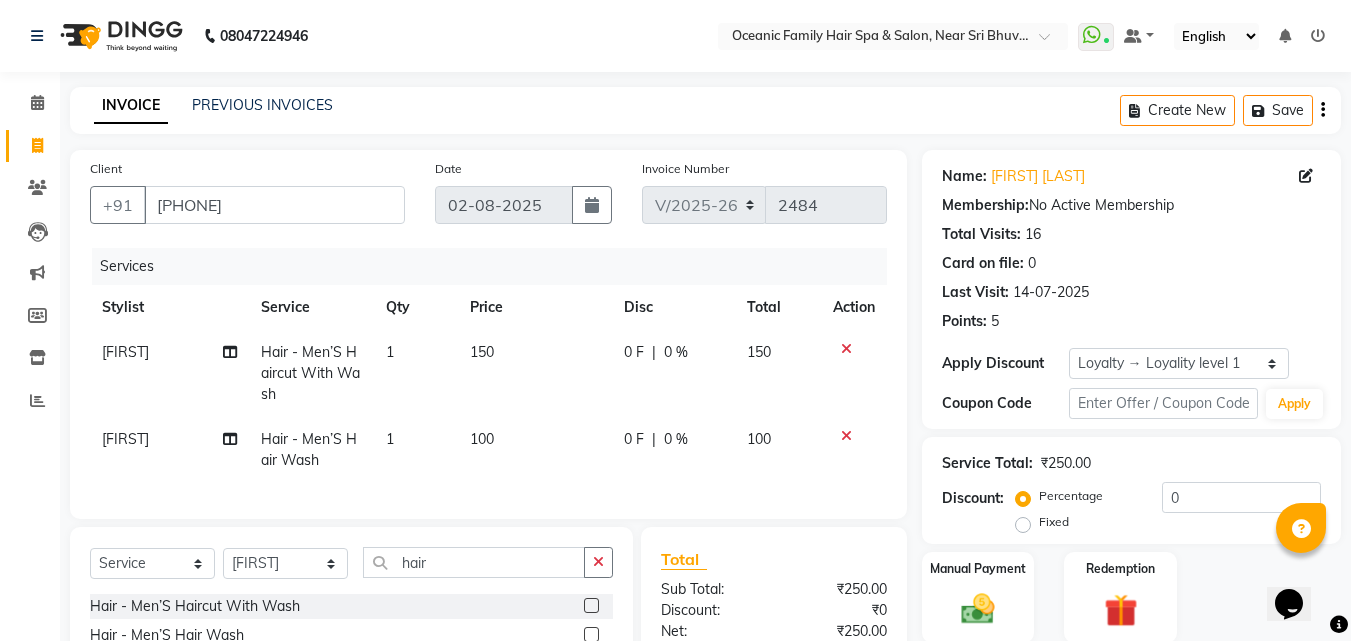 scroll, scrollTop: 226, scrollLeft: 0, axis: vertical 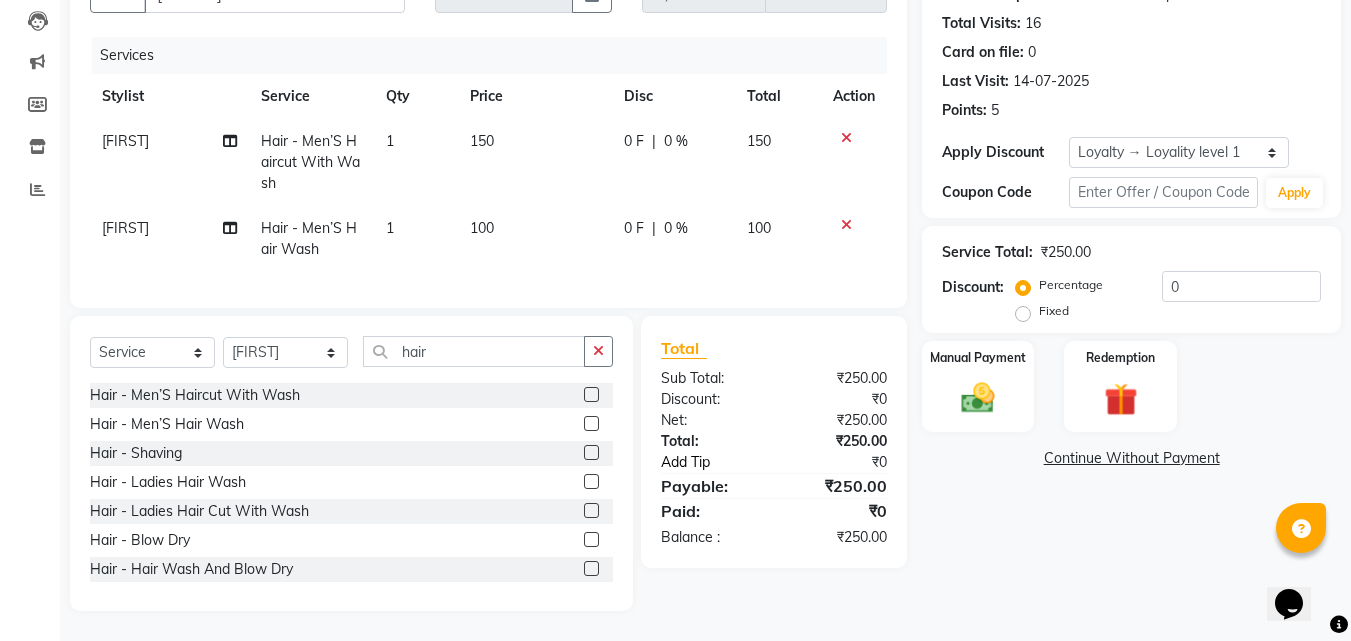 click on "Add Tip" 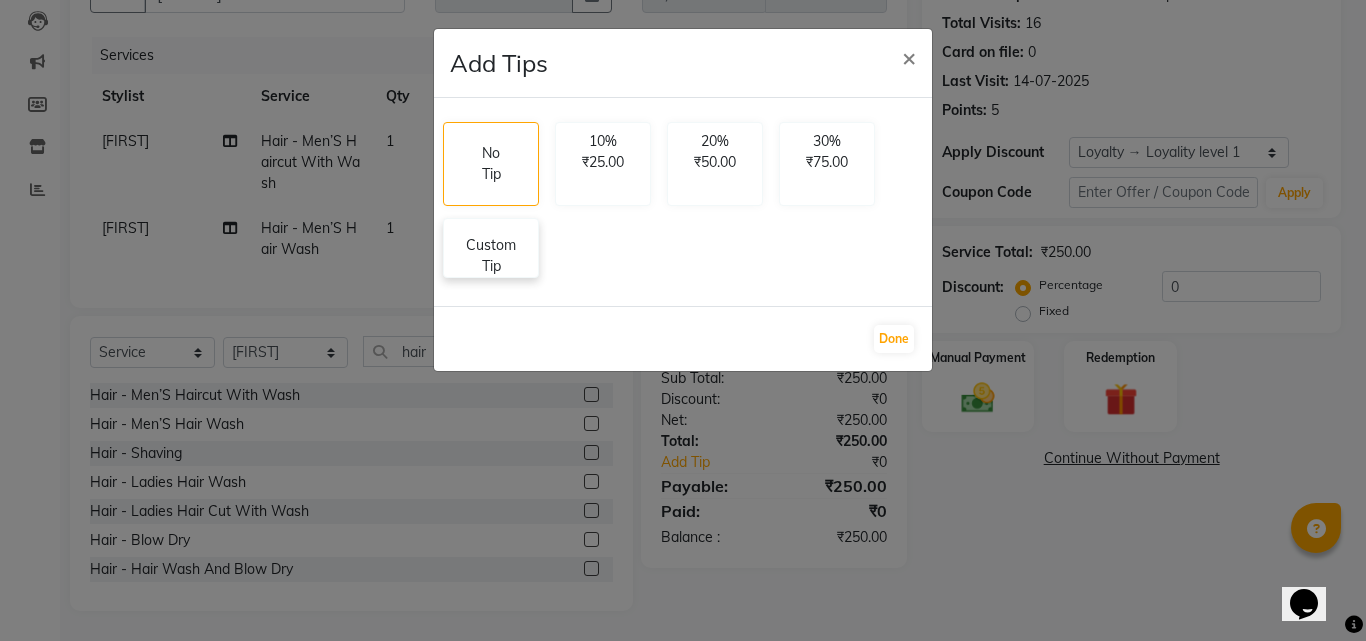 click on "Custom Tip" 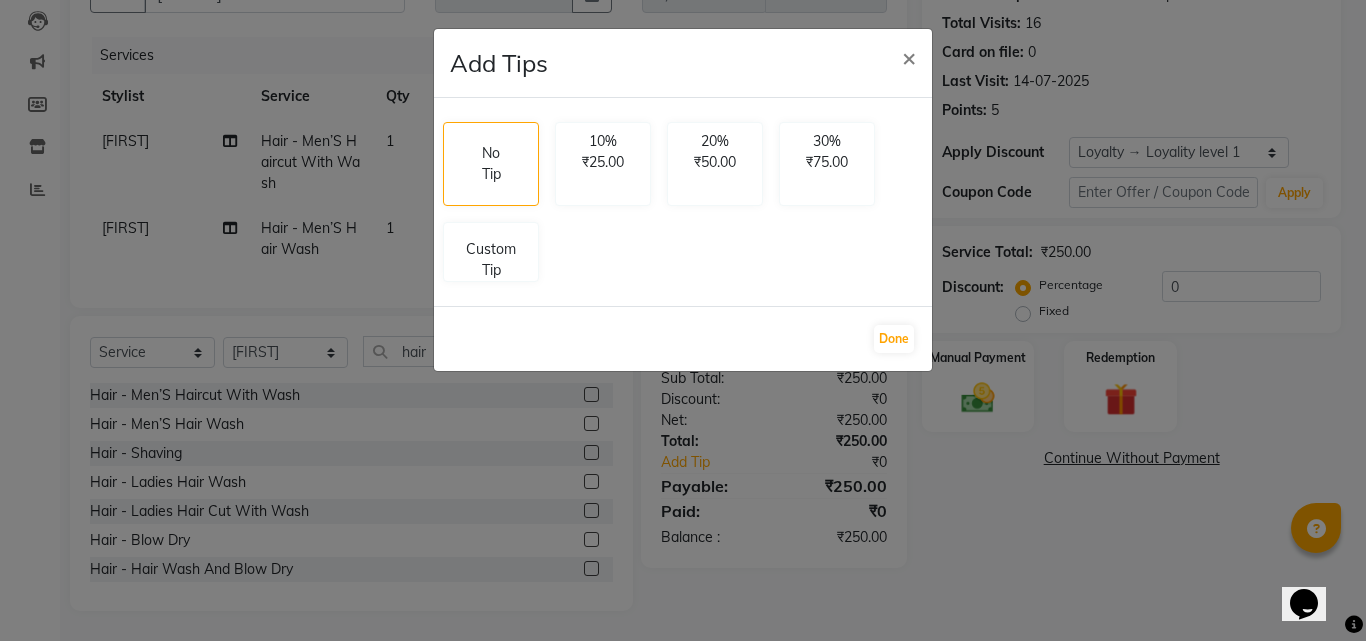 select on "23948" 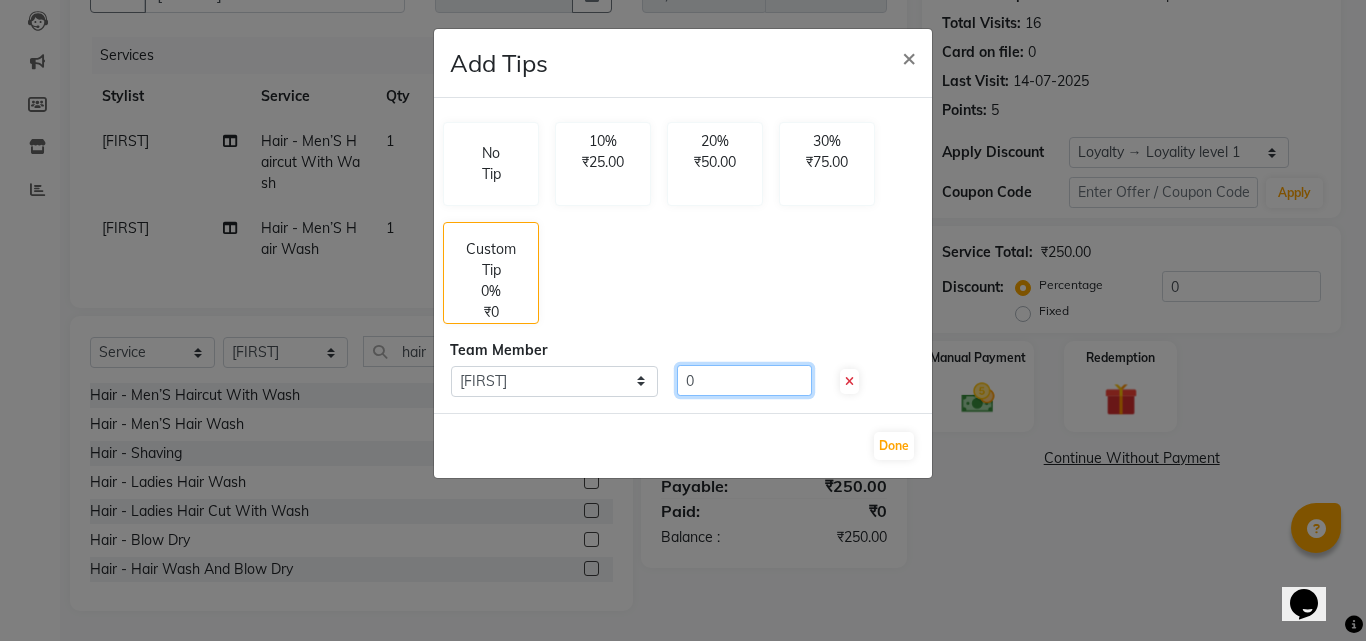 click on "0" 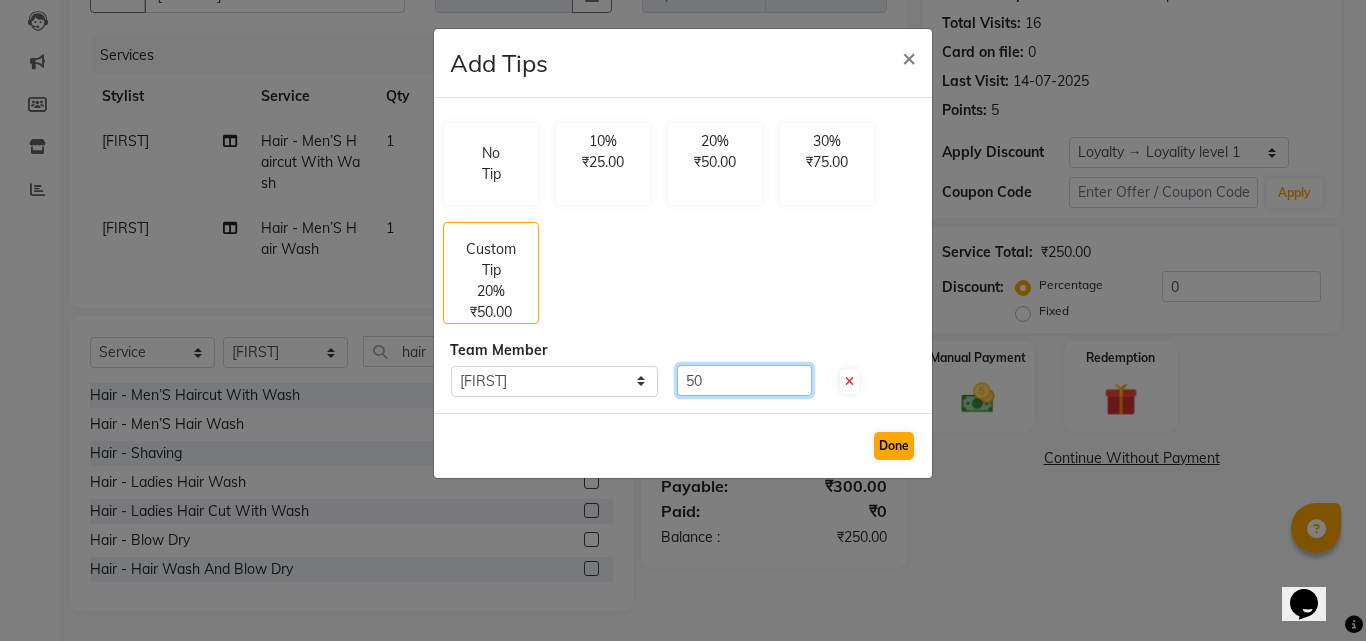 type on "50" 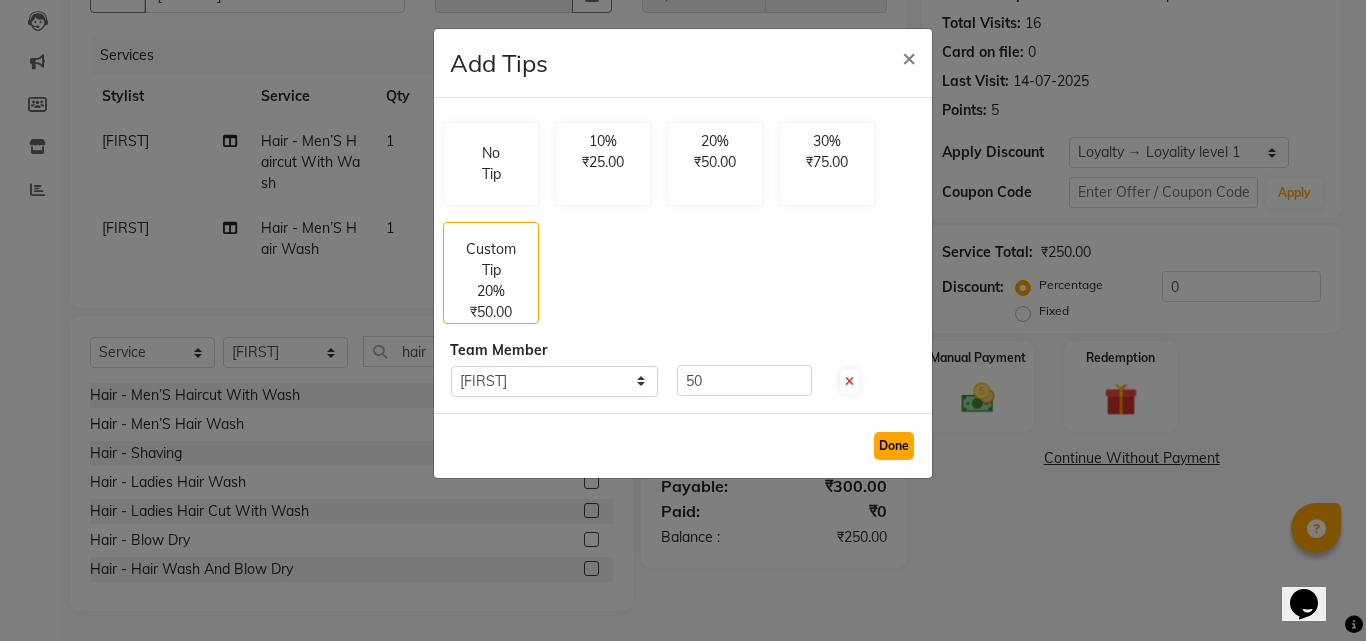 click on "Done" 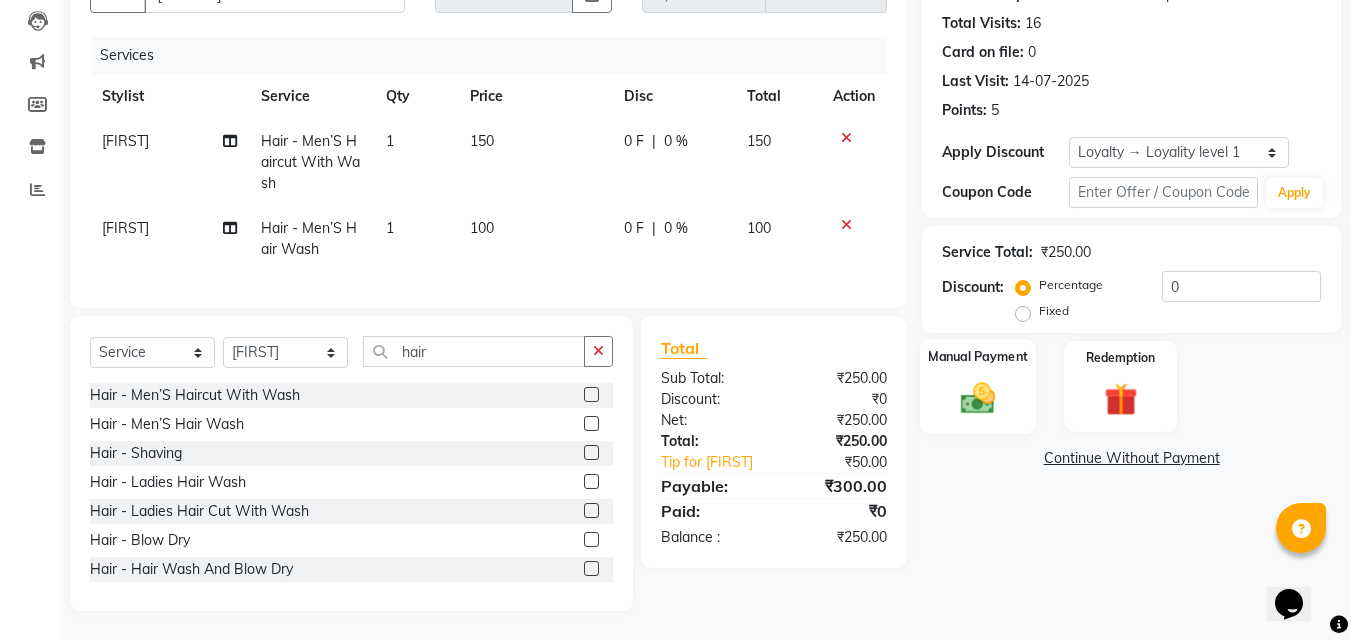 click 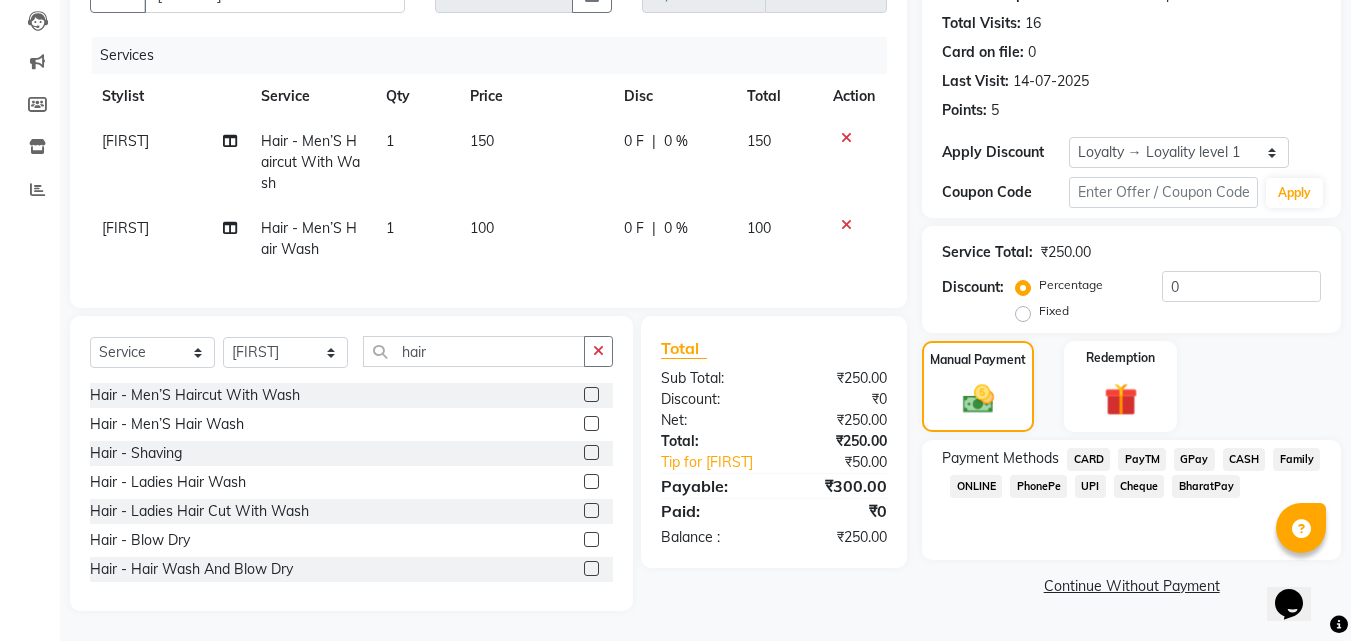 click on "PayTM" 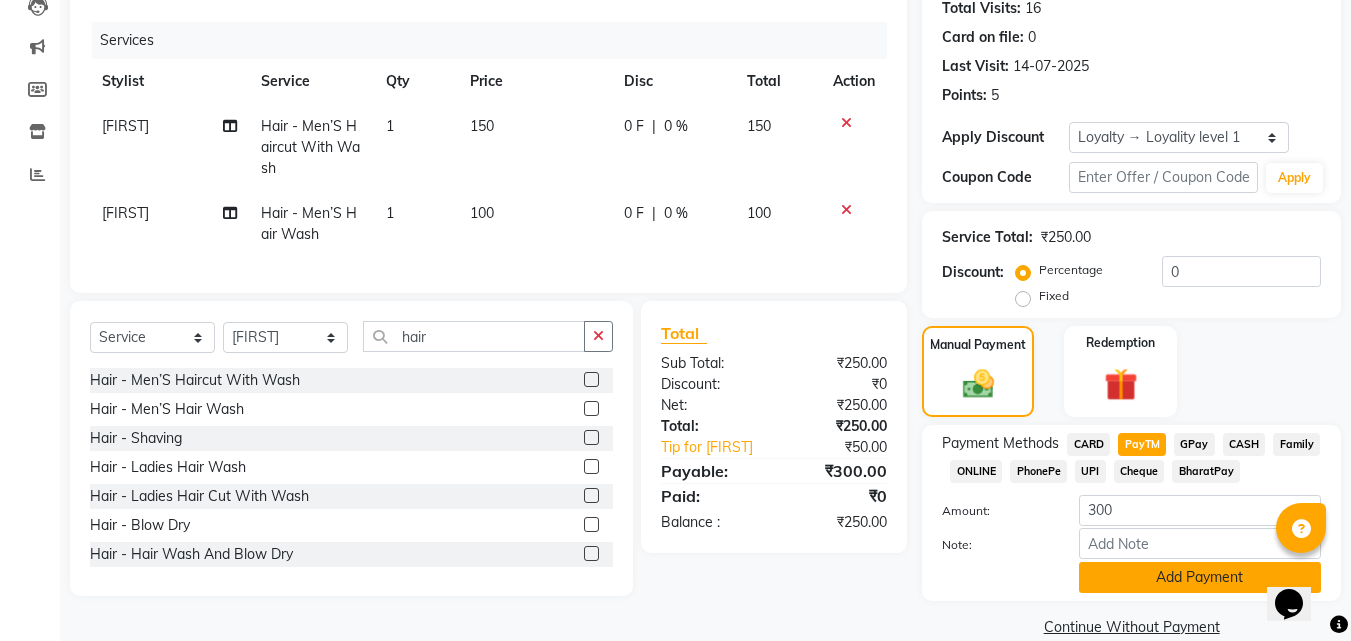 click on "Add Payment" 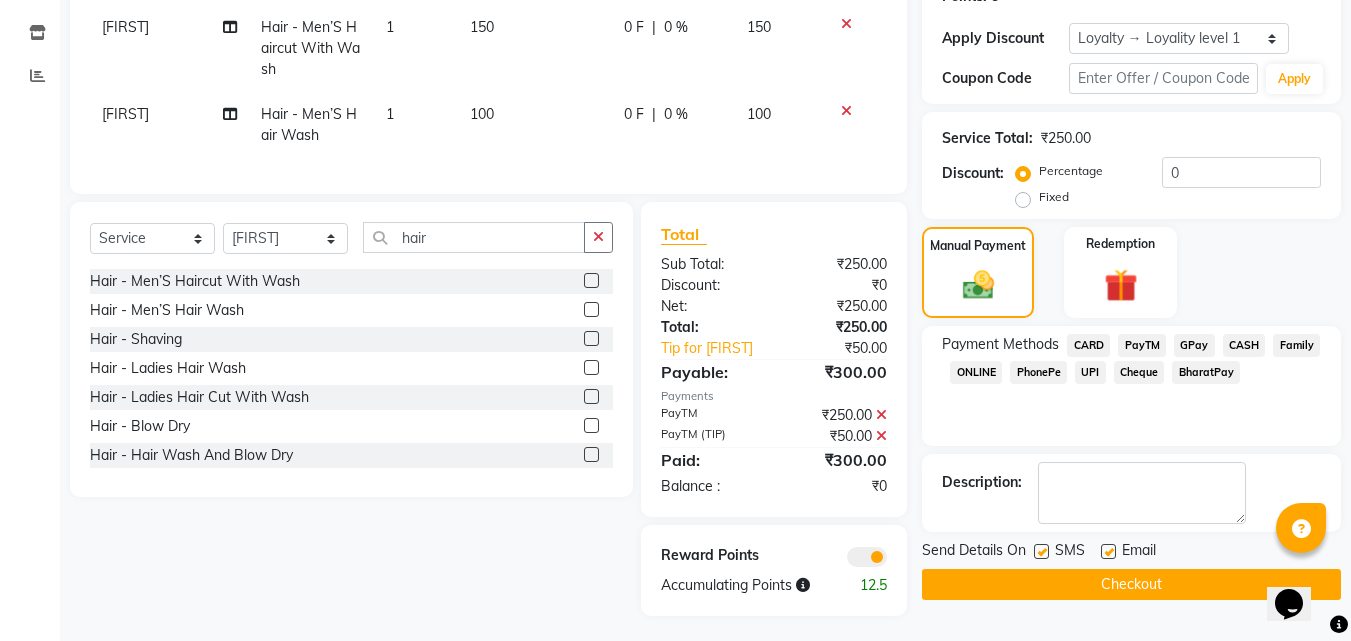 scroll, scrollTop: 326, scrollLeft: 0, axis: vertical 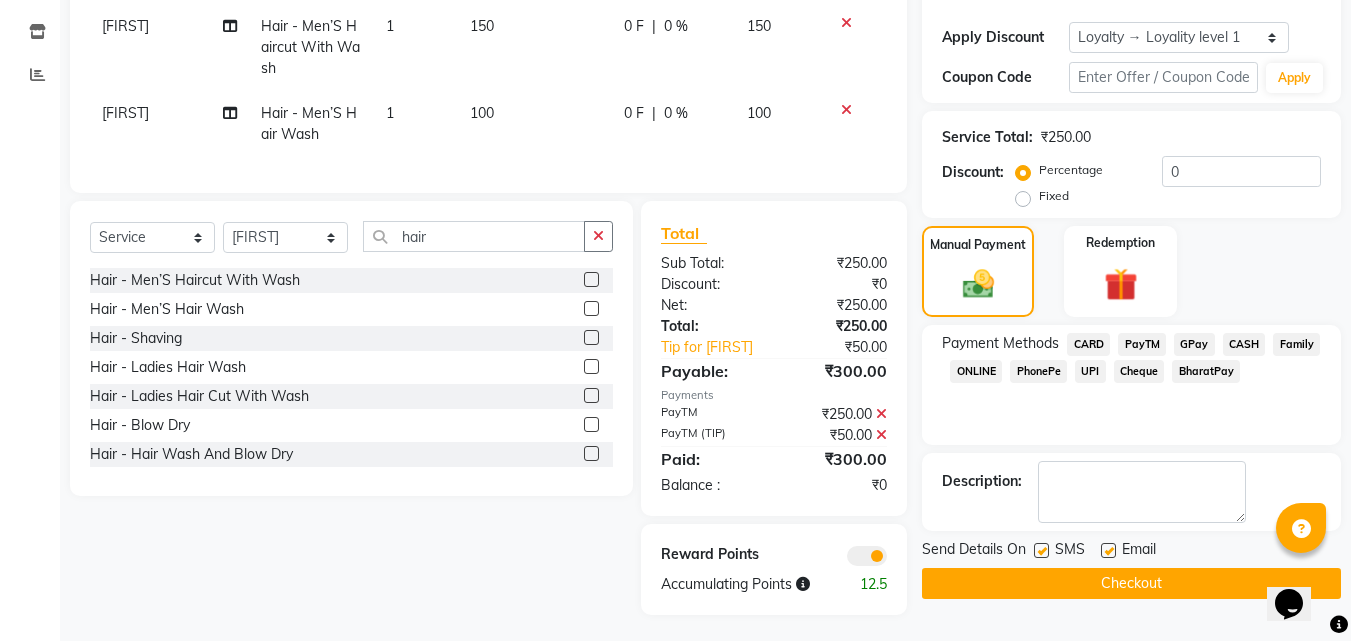 click on "Checkout" 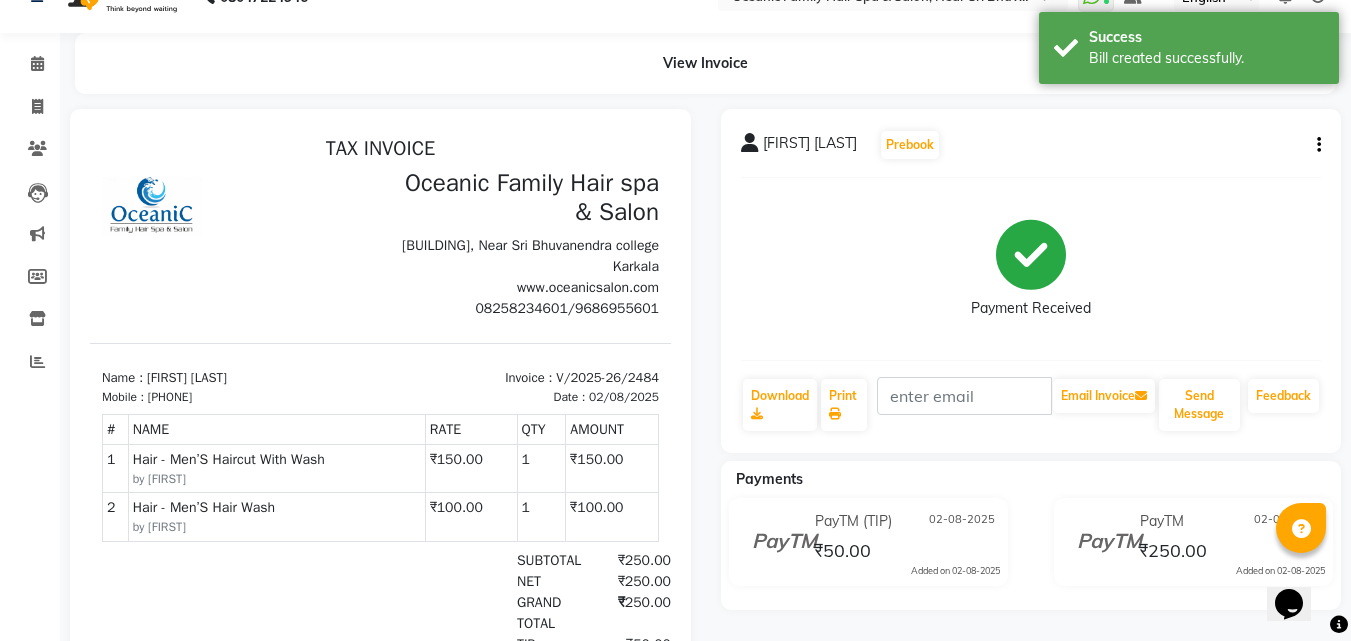 scroll, scrollTop: 31, scrollLeft: 0, axis: vertical 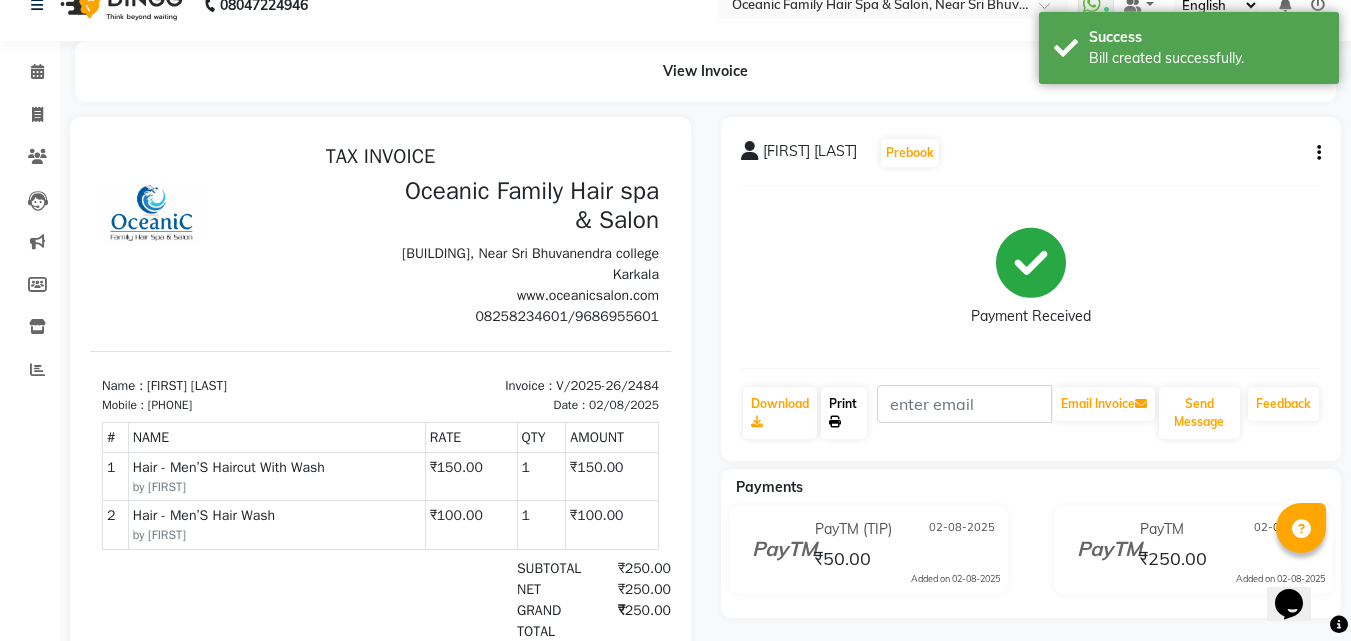 click on "Print" 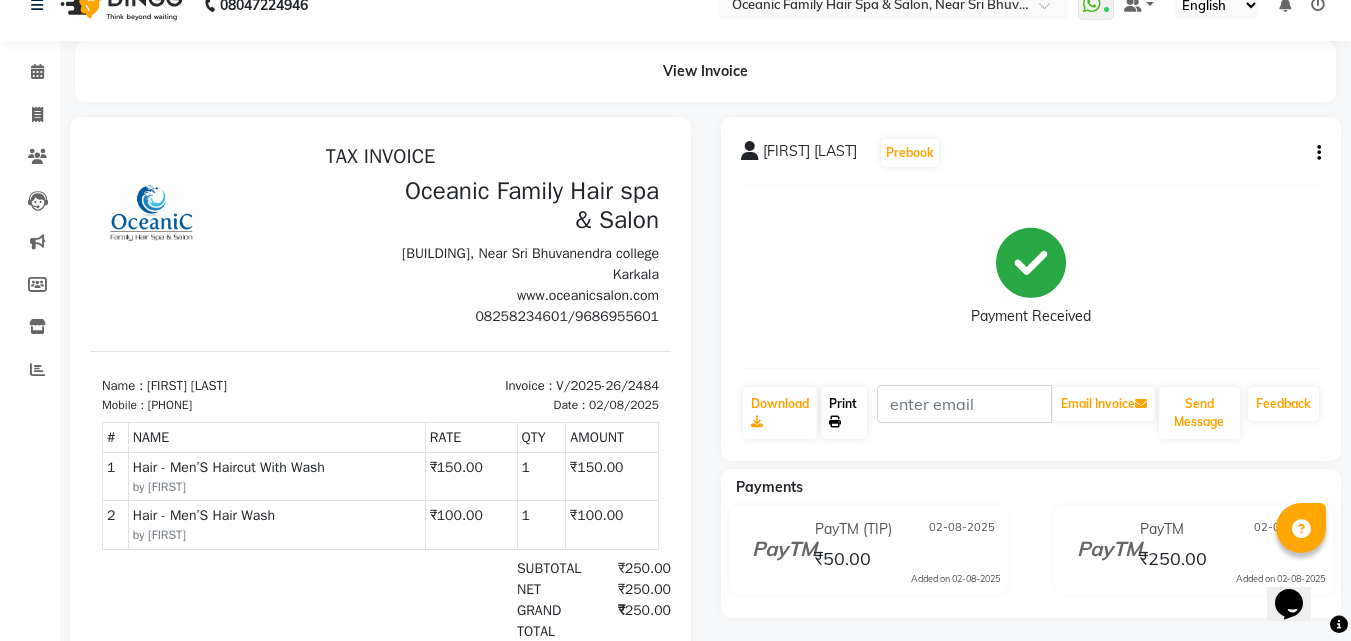 click on "Print" 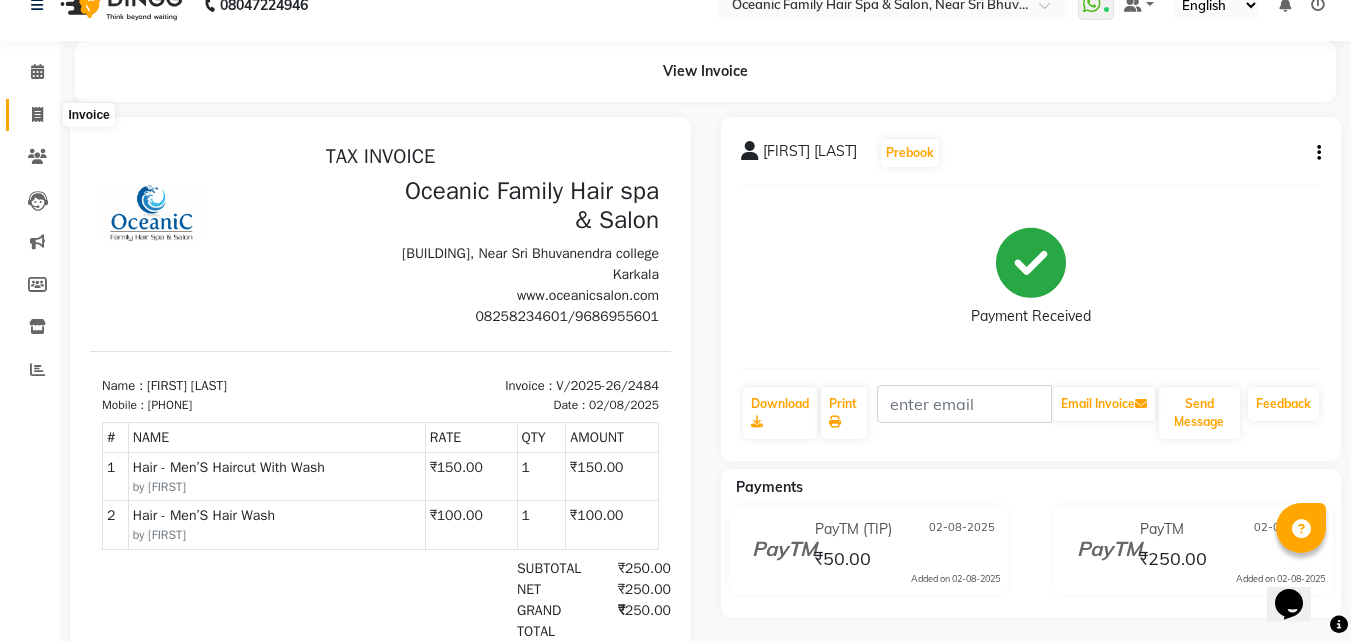 click 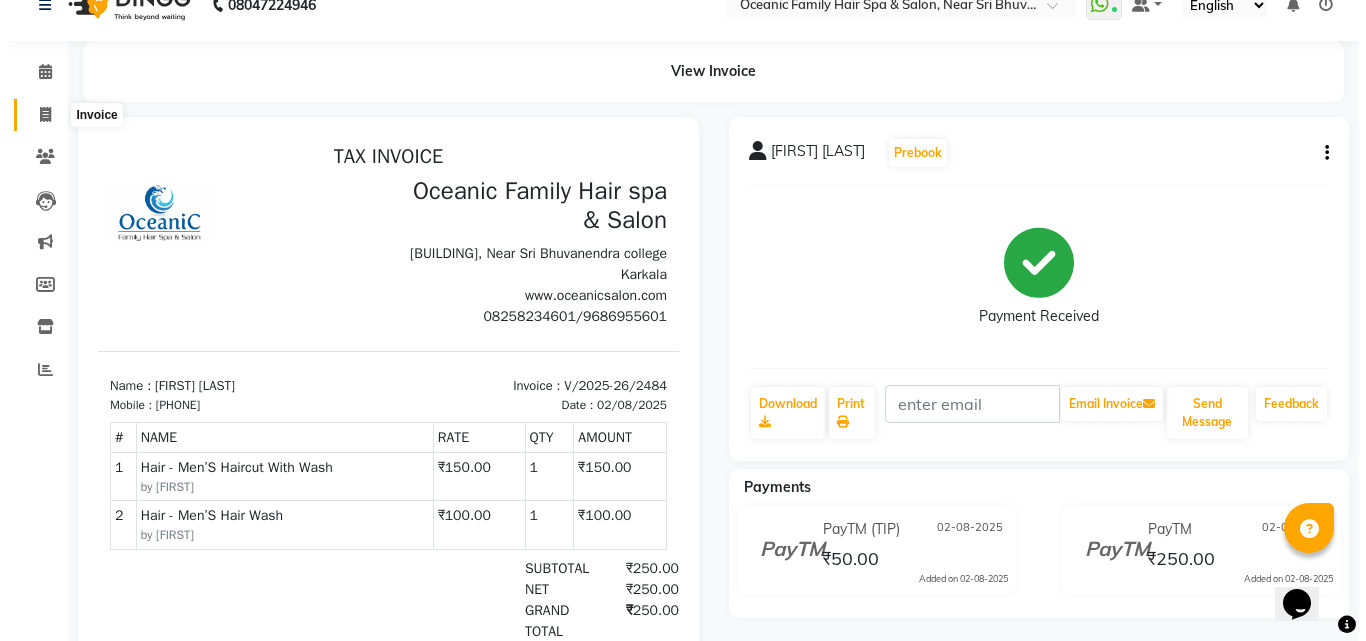 scroll, scrollTop: 0, scrollLeft: 0, axis: both 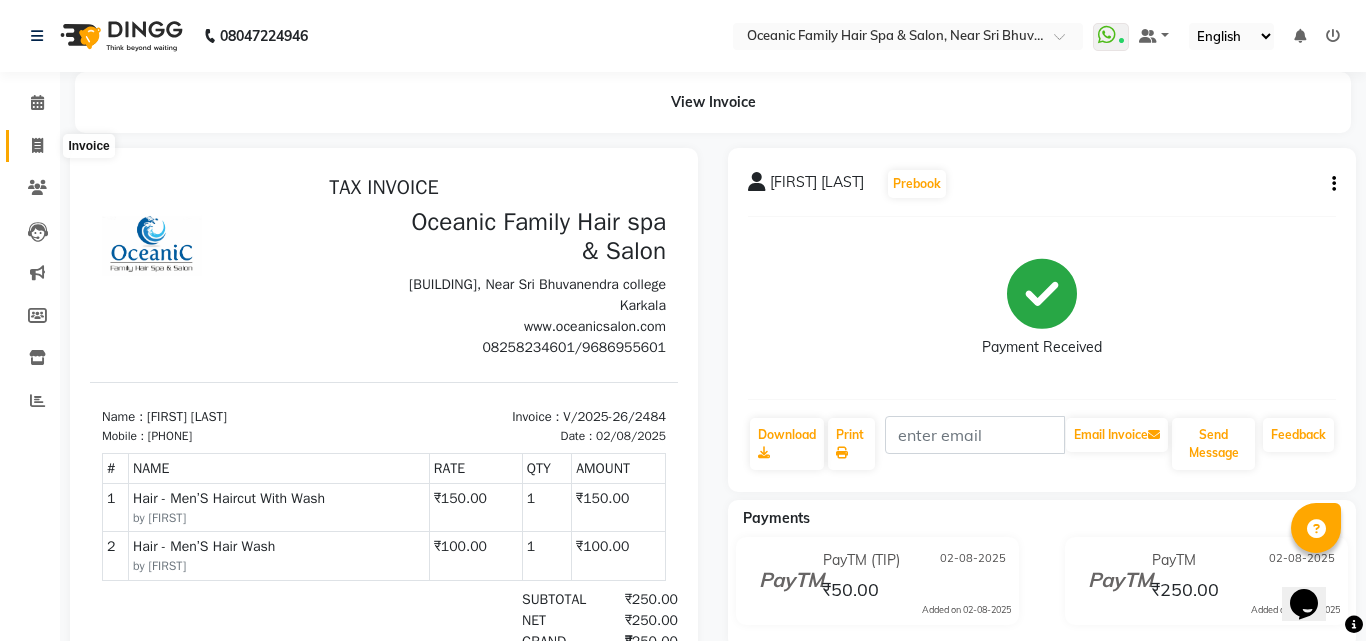 select on "service" 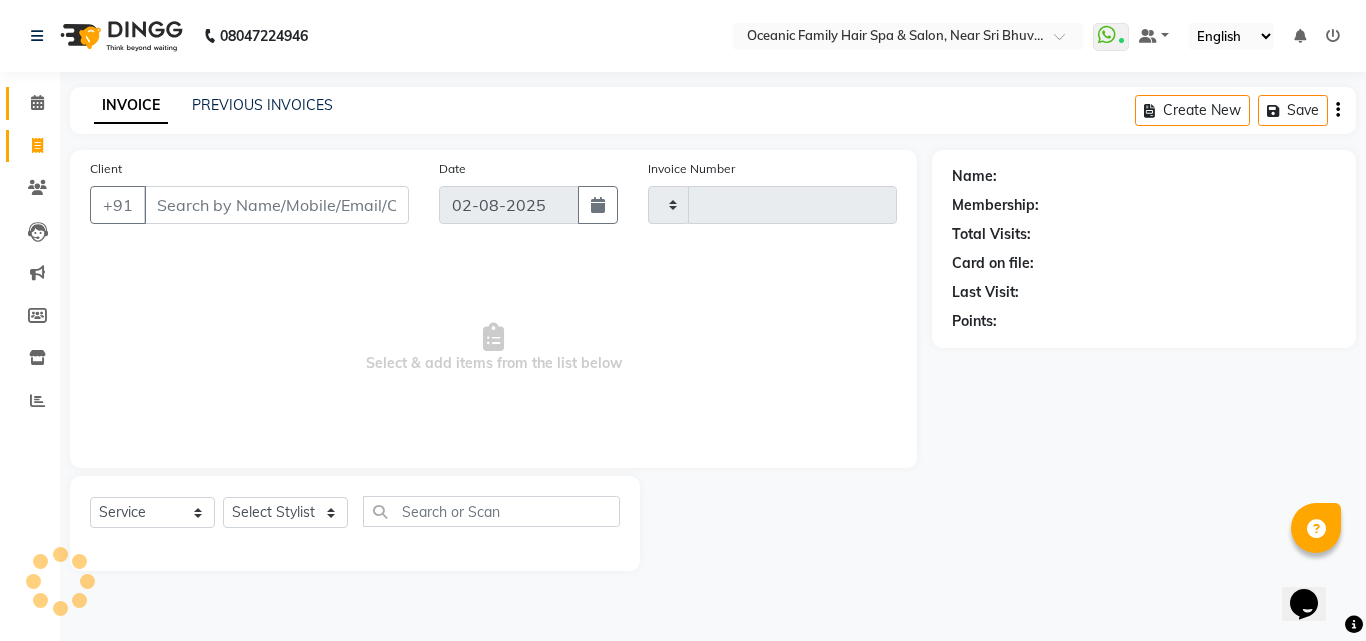 type on "2485" 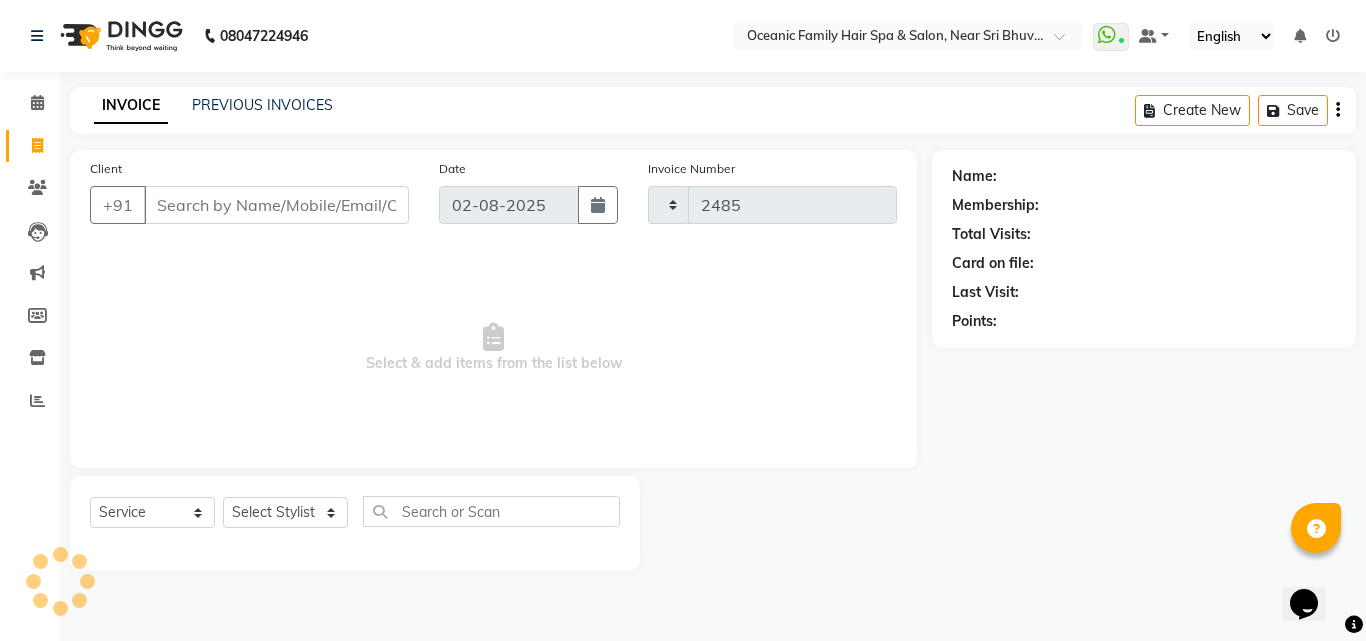 select on "4366" 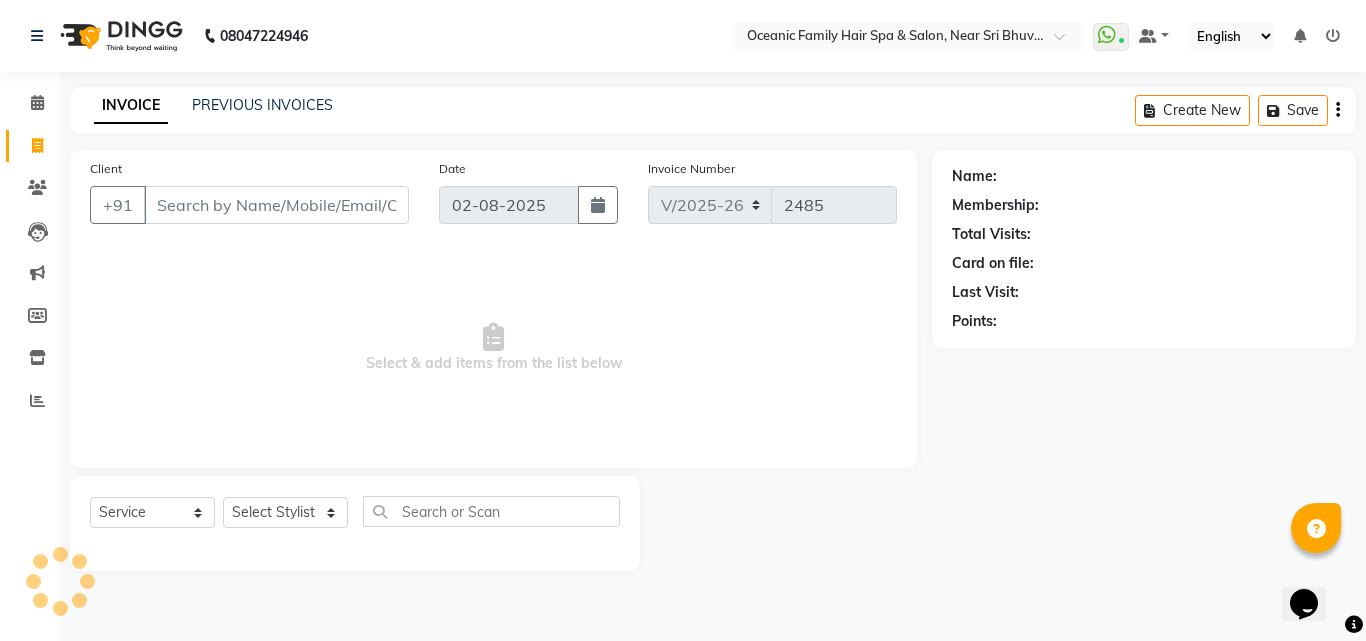 click on "Client" at bounding box center [276, 205] 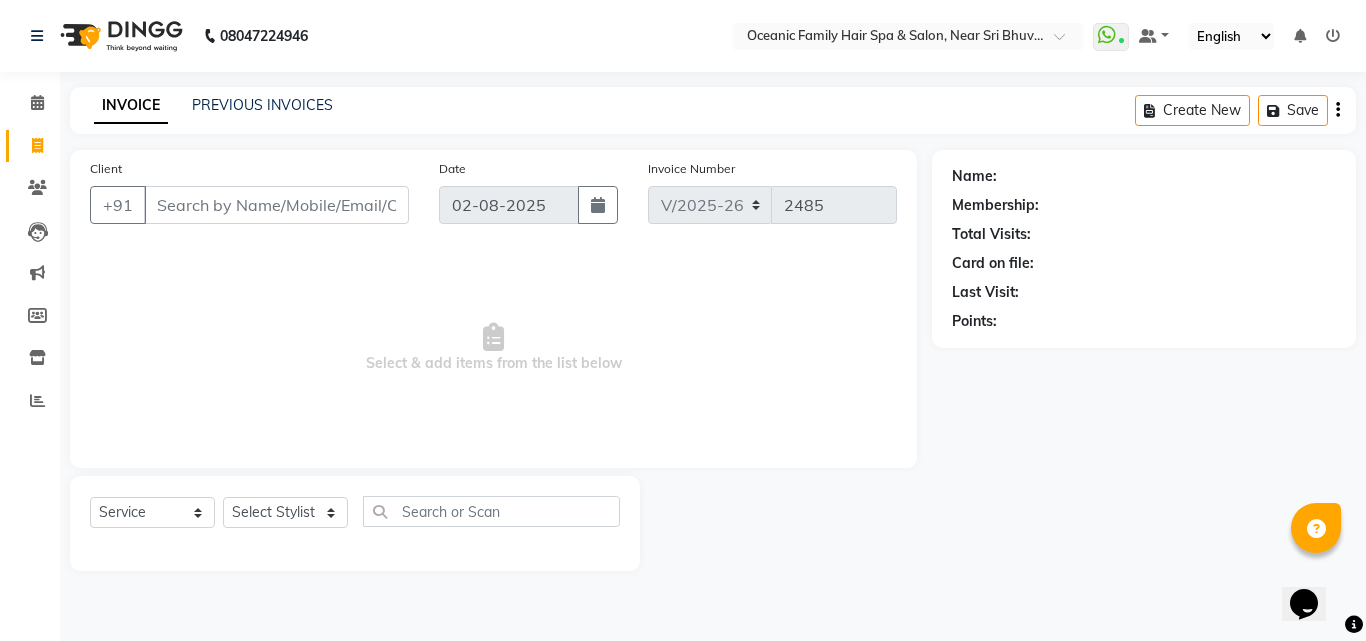 click on "Client" at bounding box center (276, 205) 